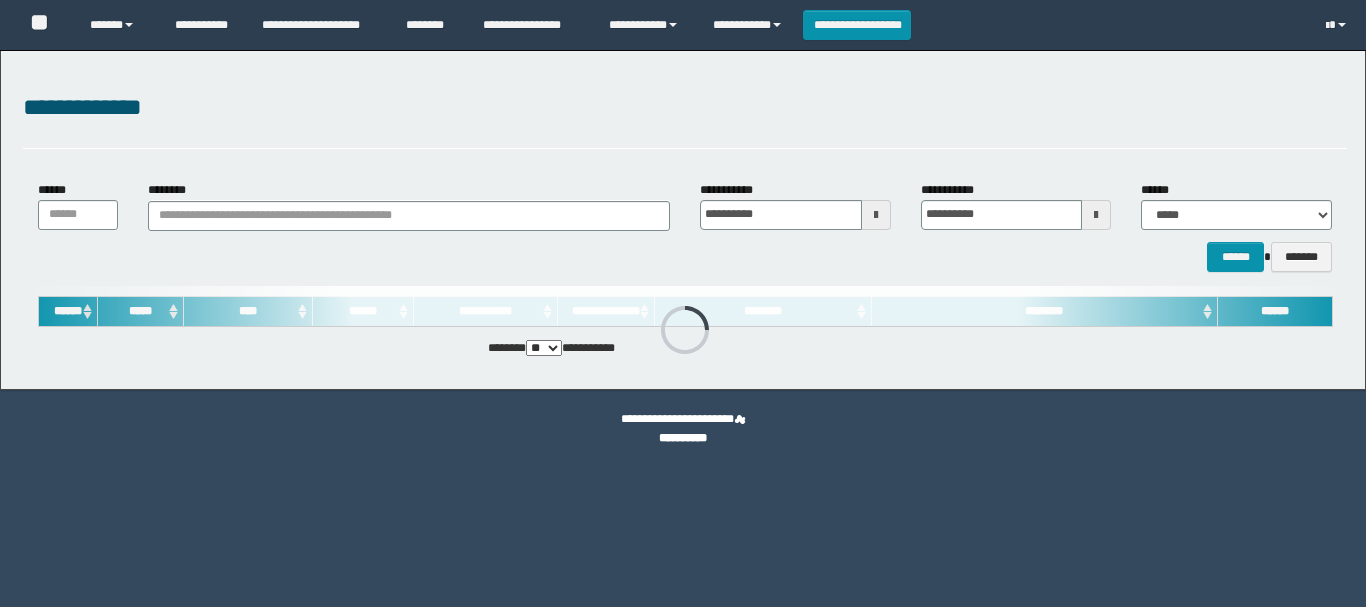 scroll, scrollTop: 0, scrollLeft: 0, axis: both 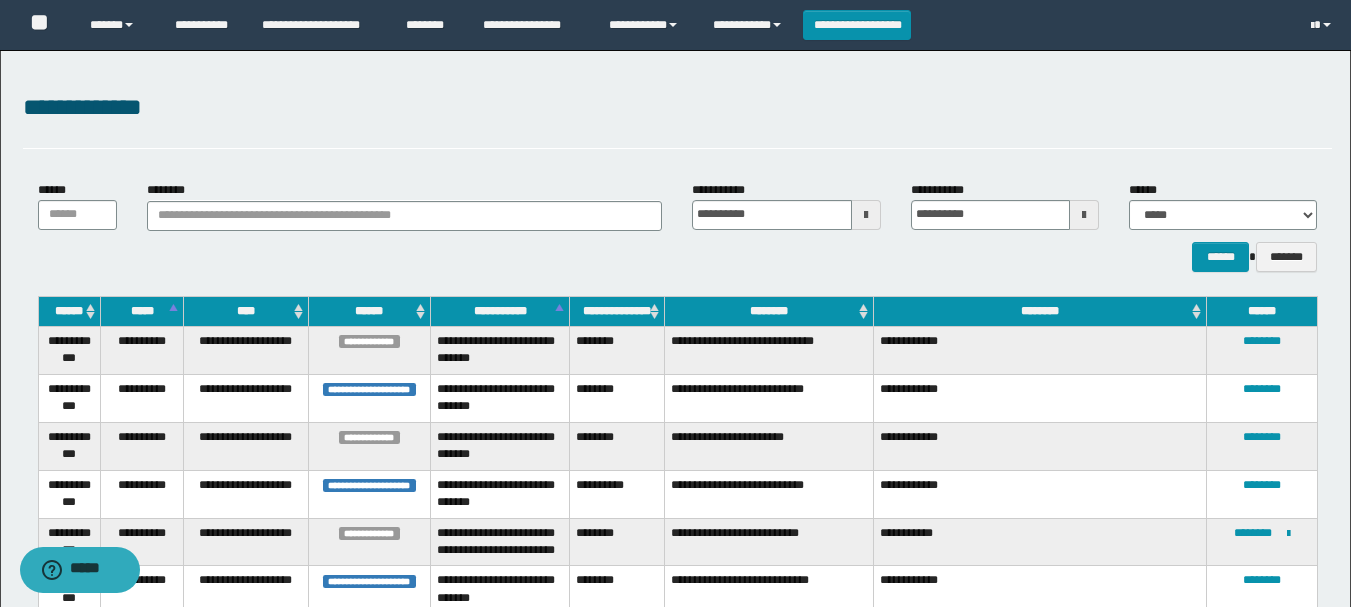 click on "********" at bounding box center [769, 311] 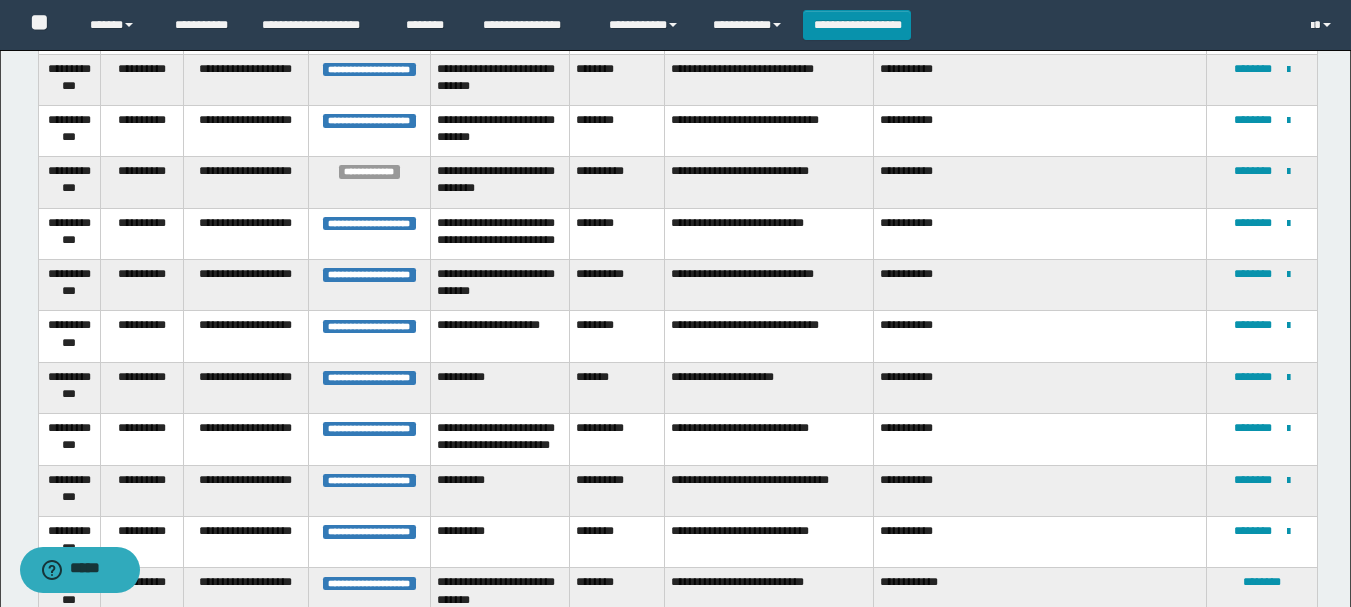scroll, scrollTop: 1900, scrollLeft: 0, axis: vertical 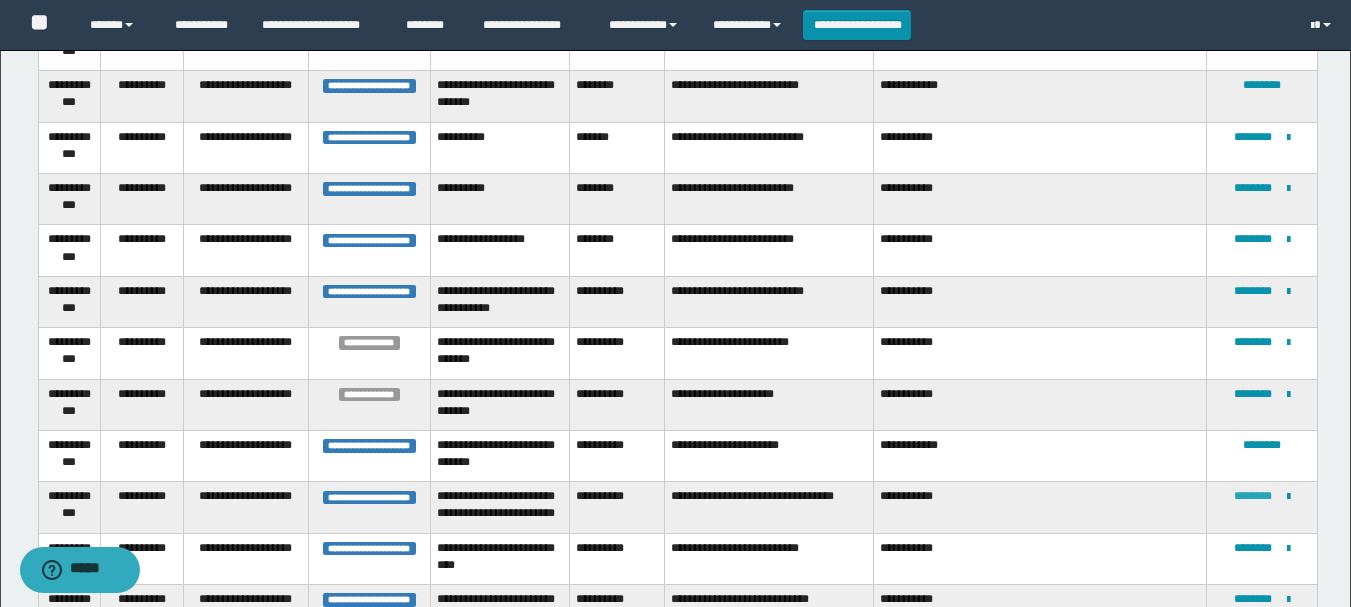 click on "********" at bounding box center (1253, 496) 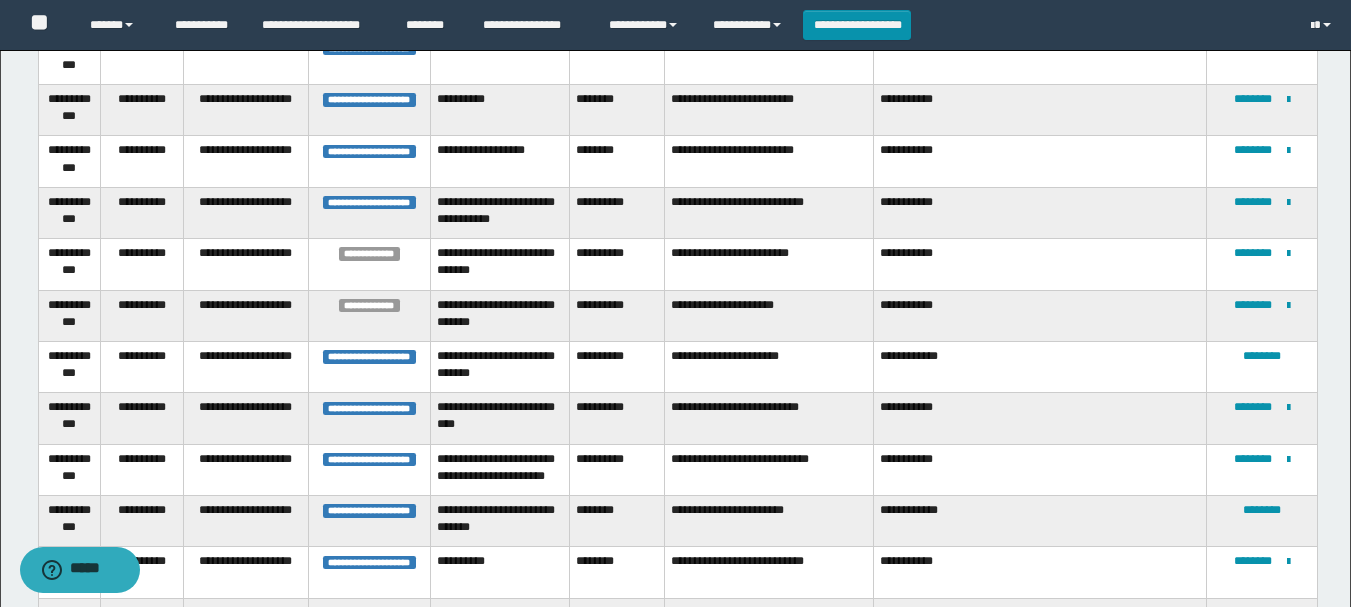 scroll, scrollTop: 2446, scrollLeft: 0, axis: vertical 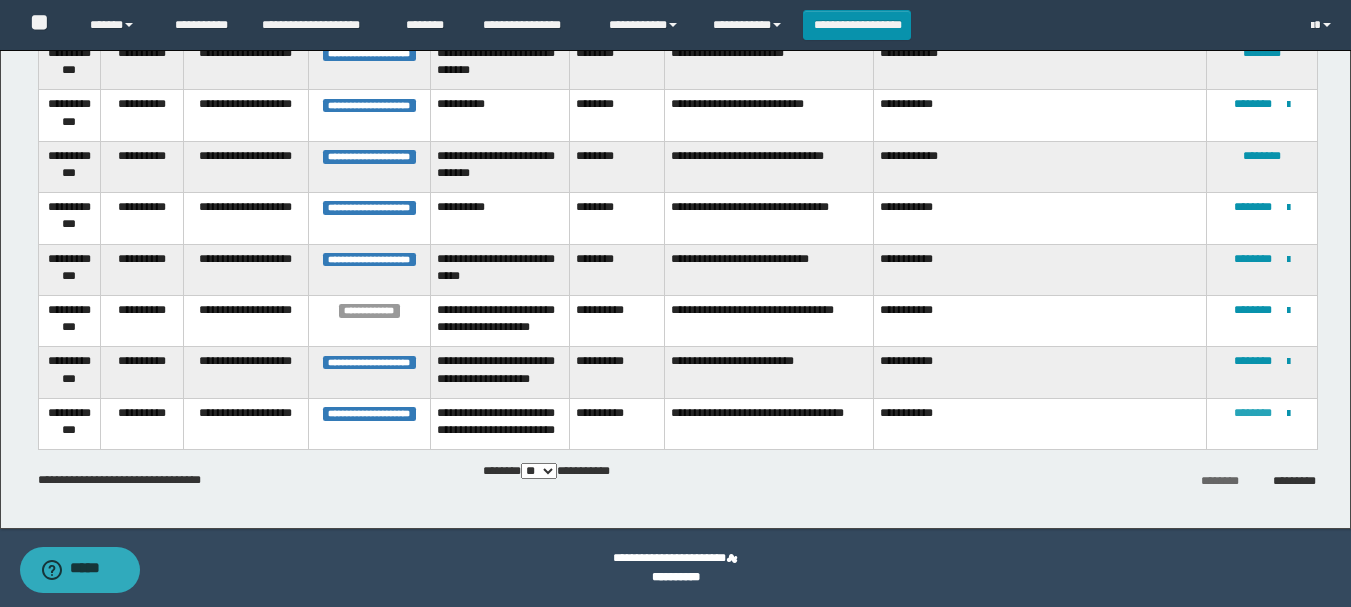 click on "********" at bounding box center (1253, 413) 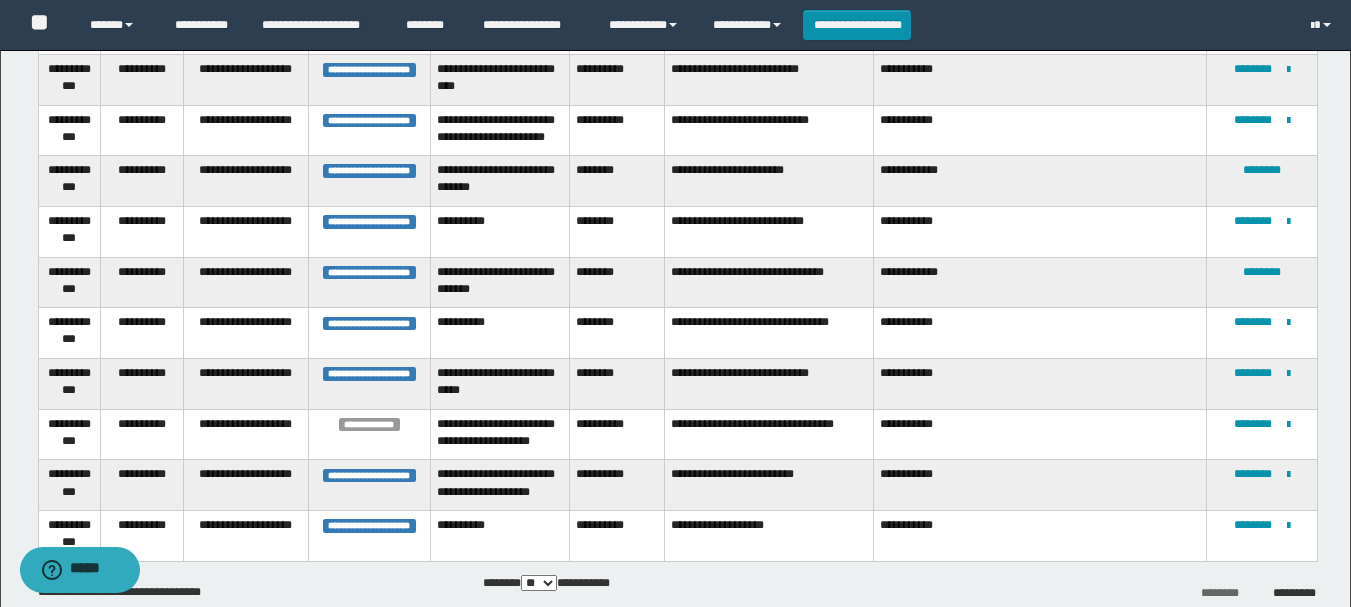 scroll, scrollTop: 2412, scrollLeft: 0, axis: vertical 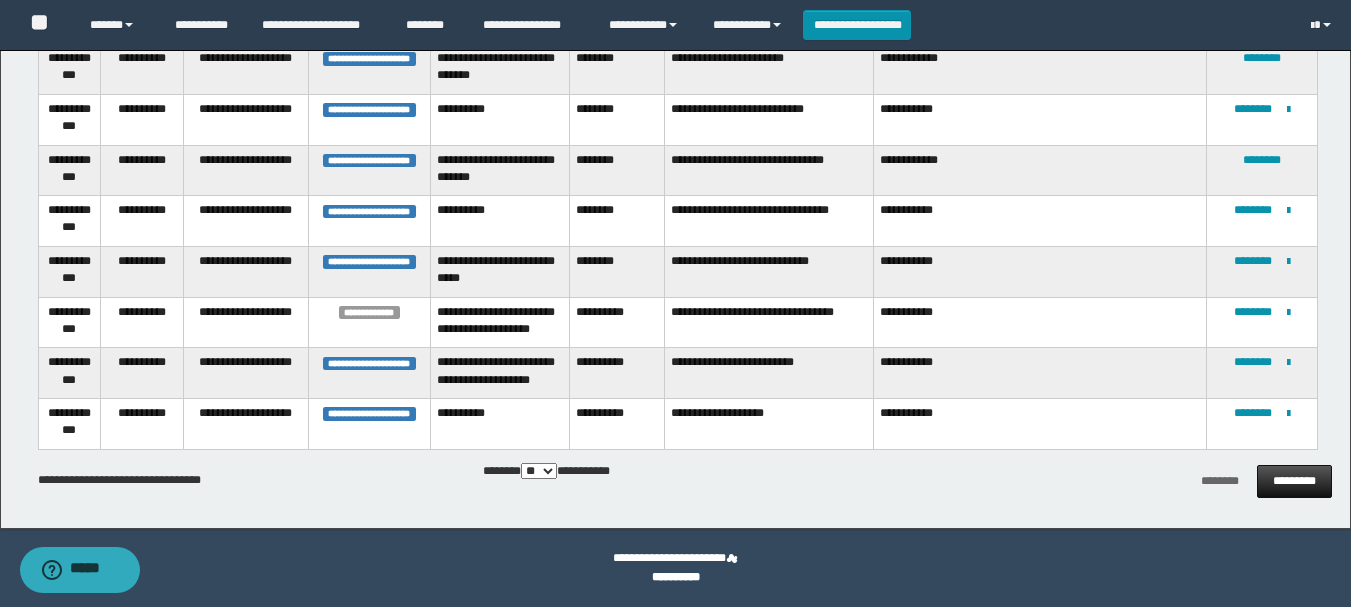 click on "*********" at bounding box center [1294, 481] 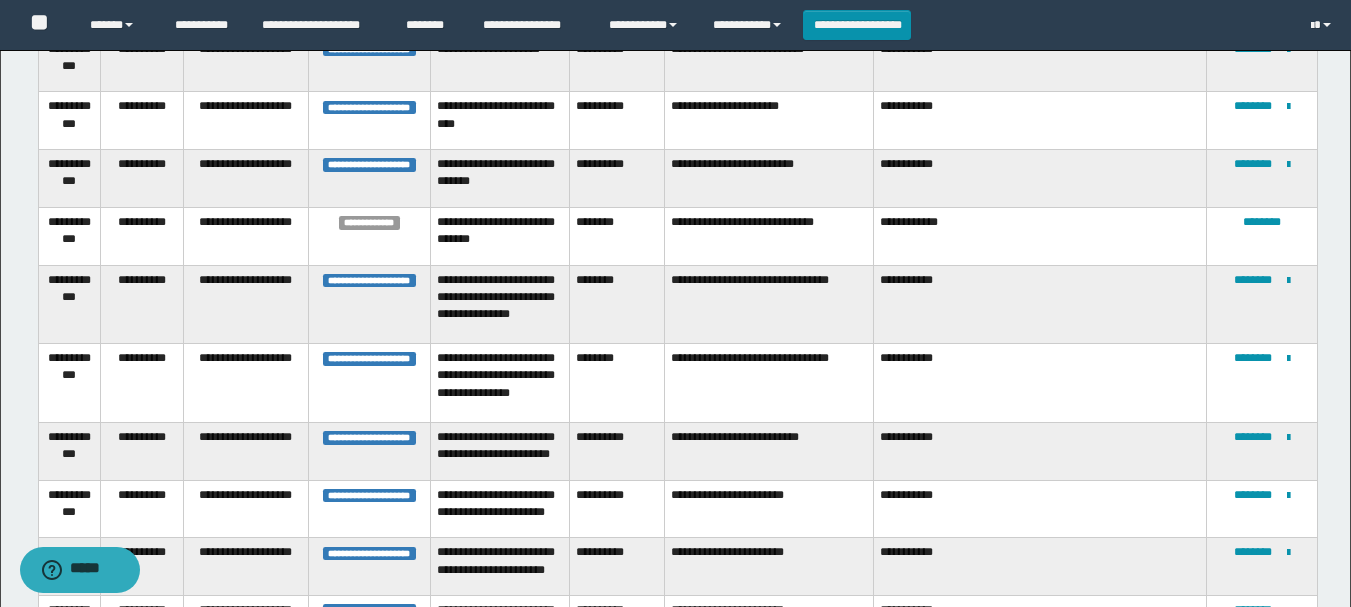scroll, scrollTop: 1200, scrollLeft: 0, axis: vertical 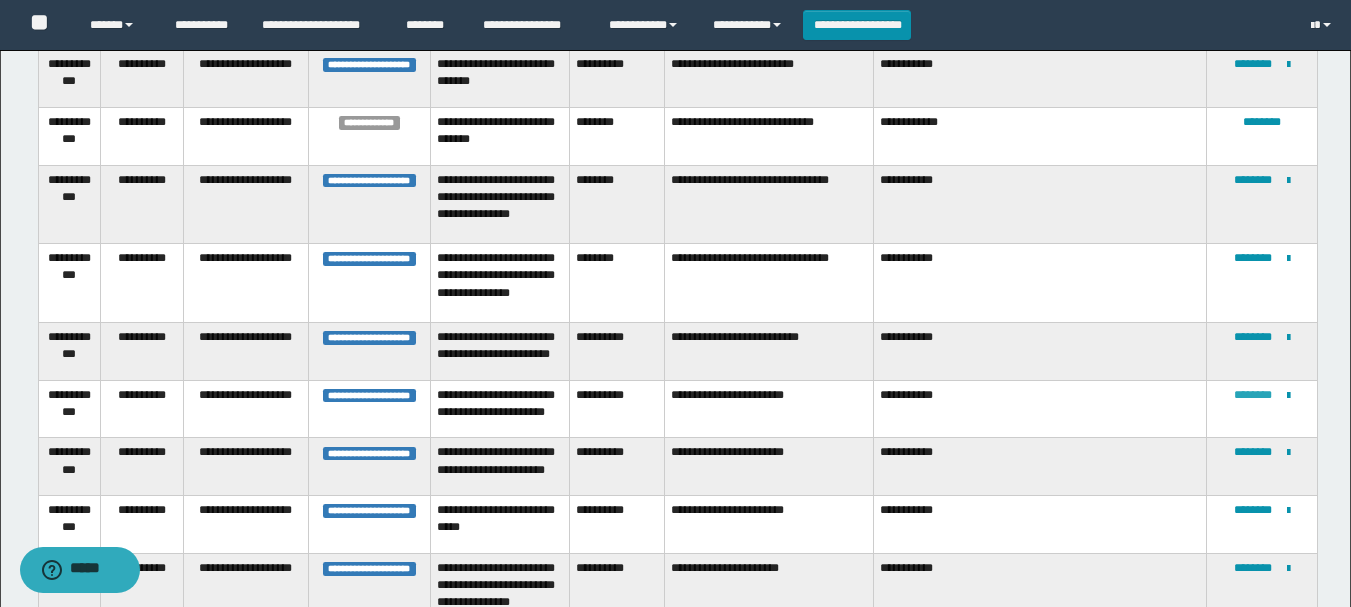 click on "********" at bounding box center [1253, 395] 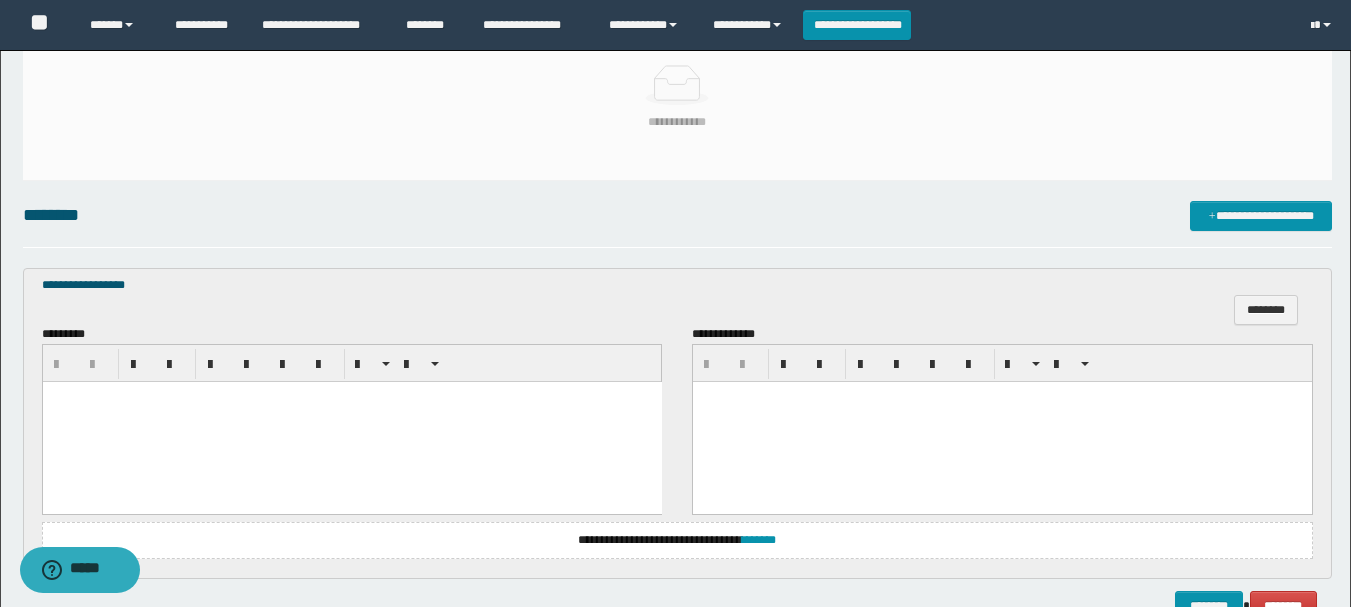 scroll, scrollTop: 0, scrollLeft: 0, axis: both 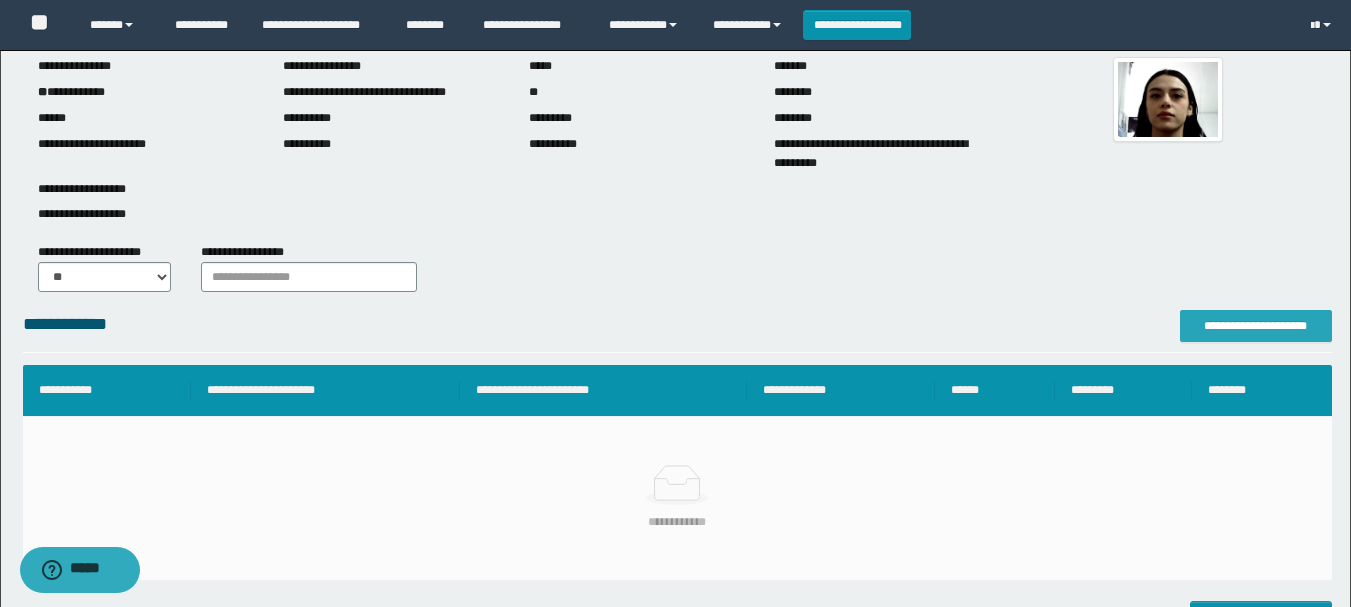 click on "**********" at bounding box center (1256, 326) 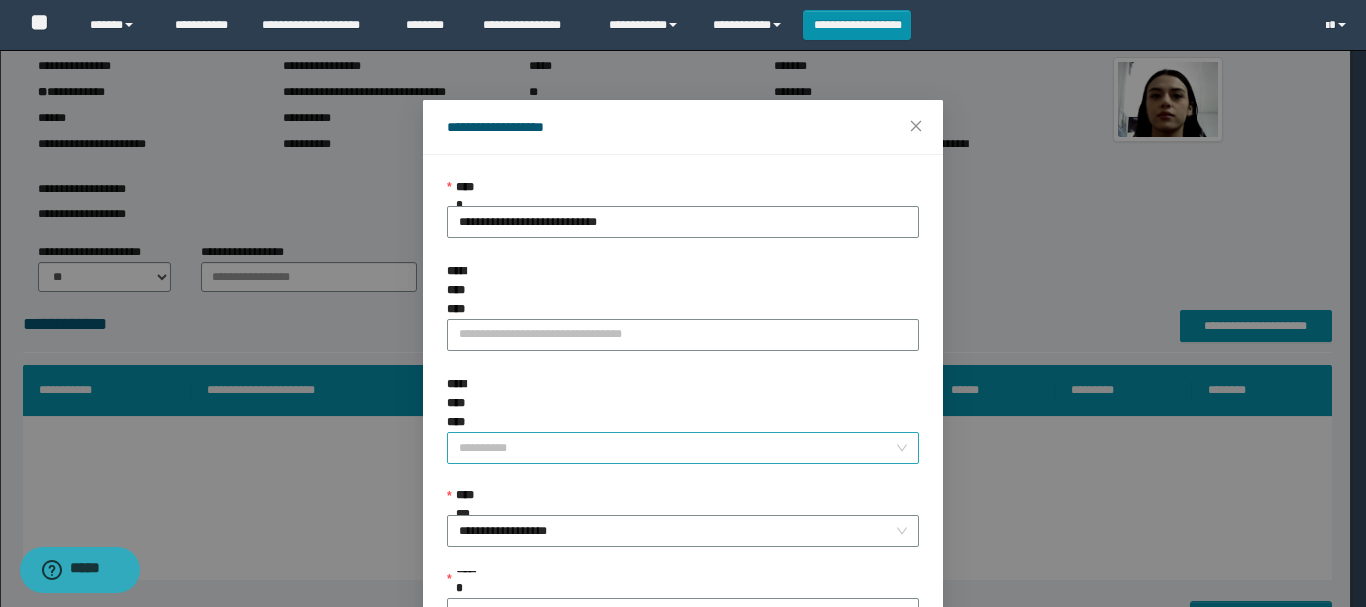 click on "**********" at bounding box center [677, 448] 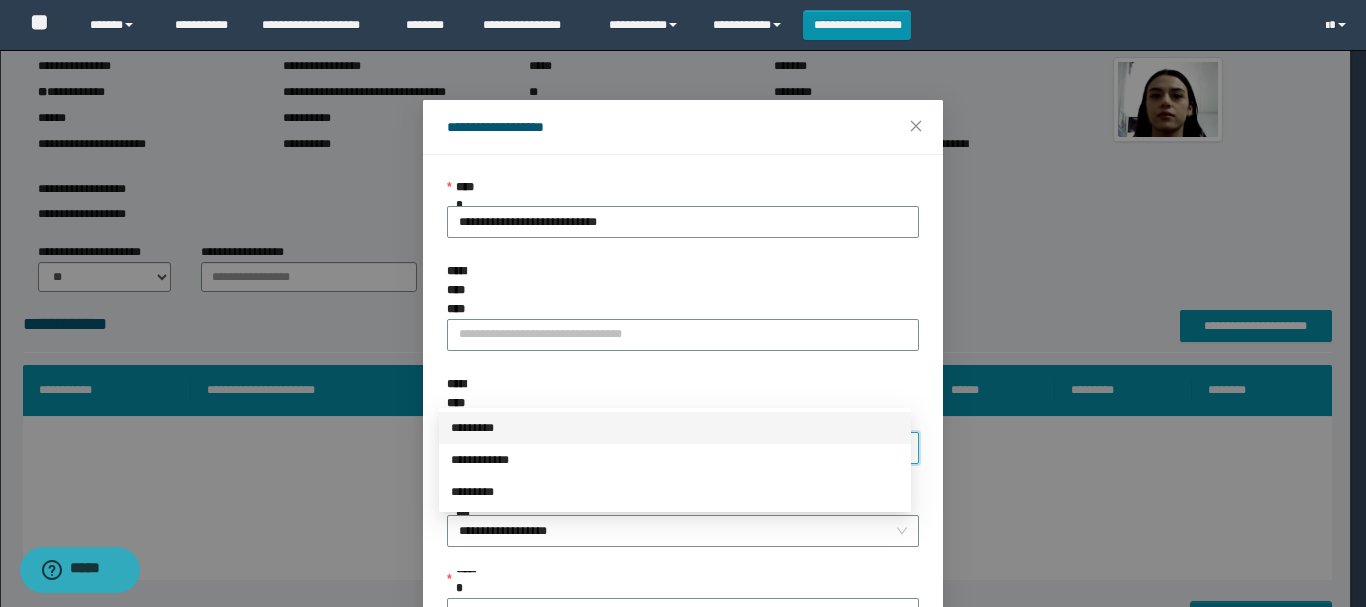 click on "*********" at bounding box center [675, 428] 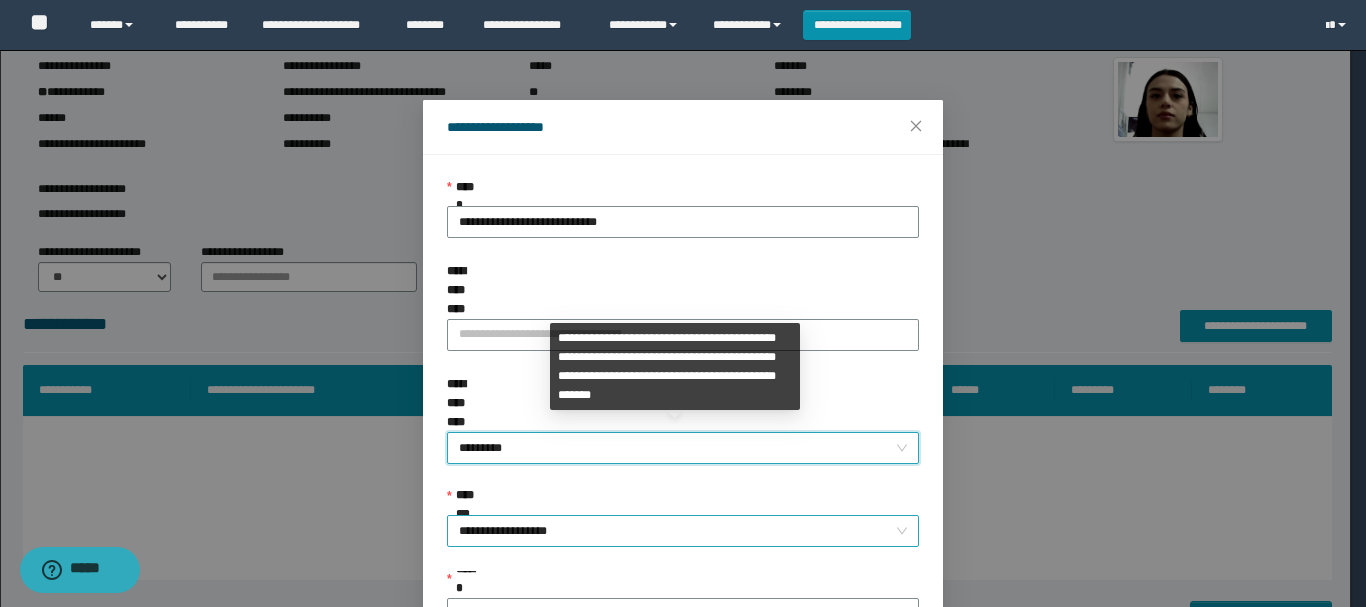 click on "**********" at bounding box center (683, 531) 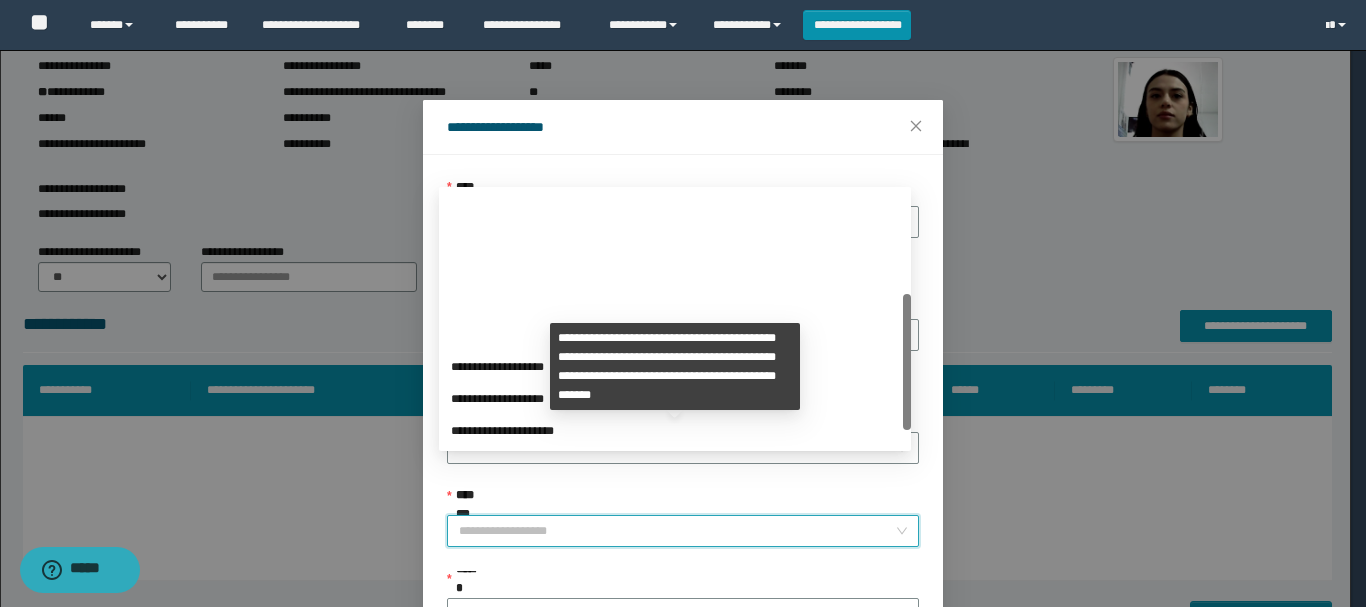 scroll, scrollTop: 192, scrollLeft: 0, axis: vertical 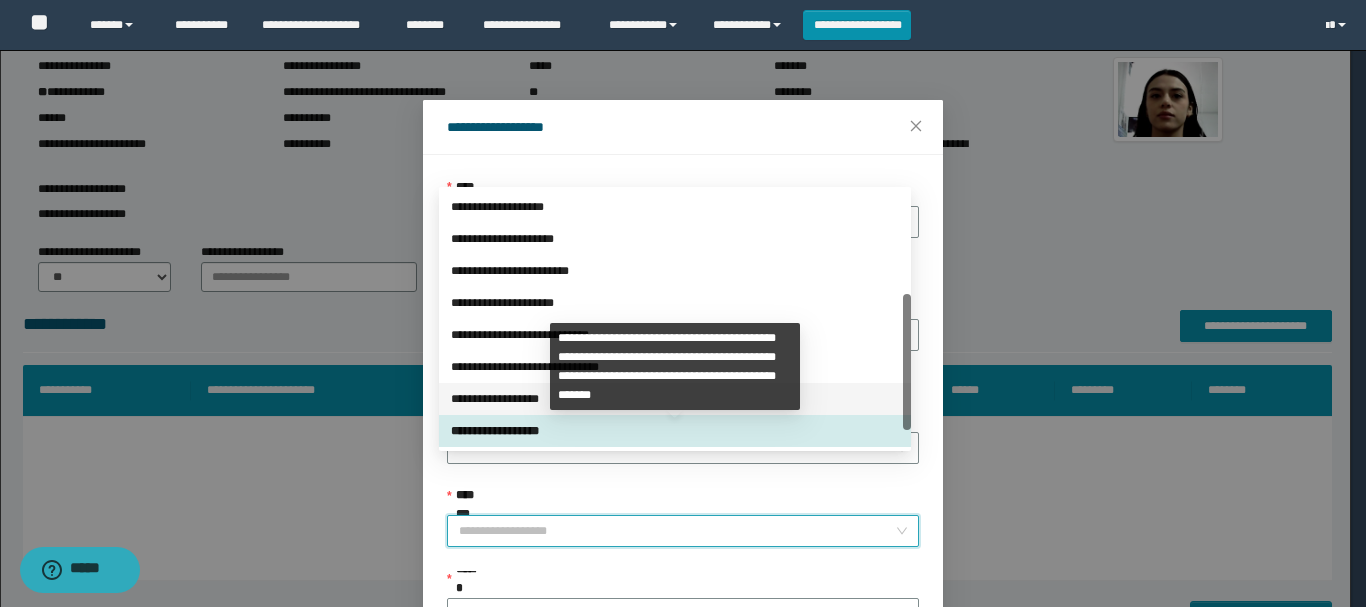 click on "**********" at bounding box center [675, 399] 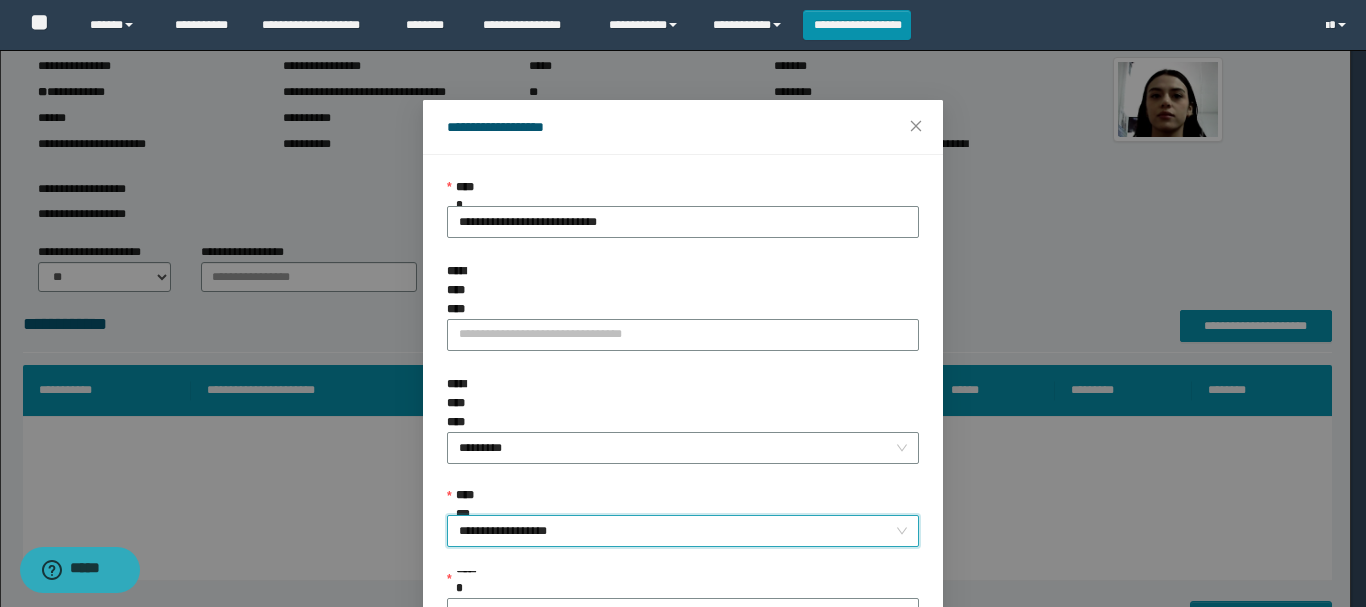 scroll, scrollTop: 145, scrollLeft: 0, axis: vertical 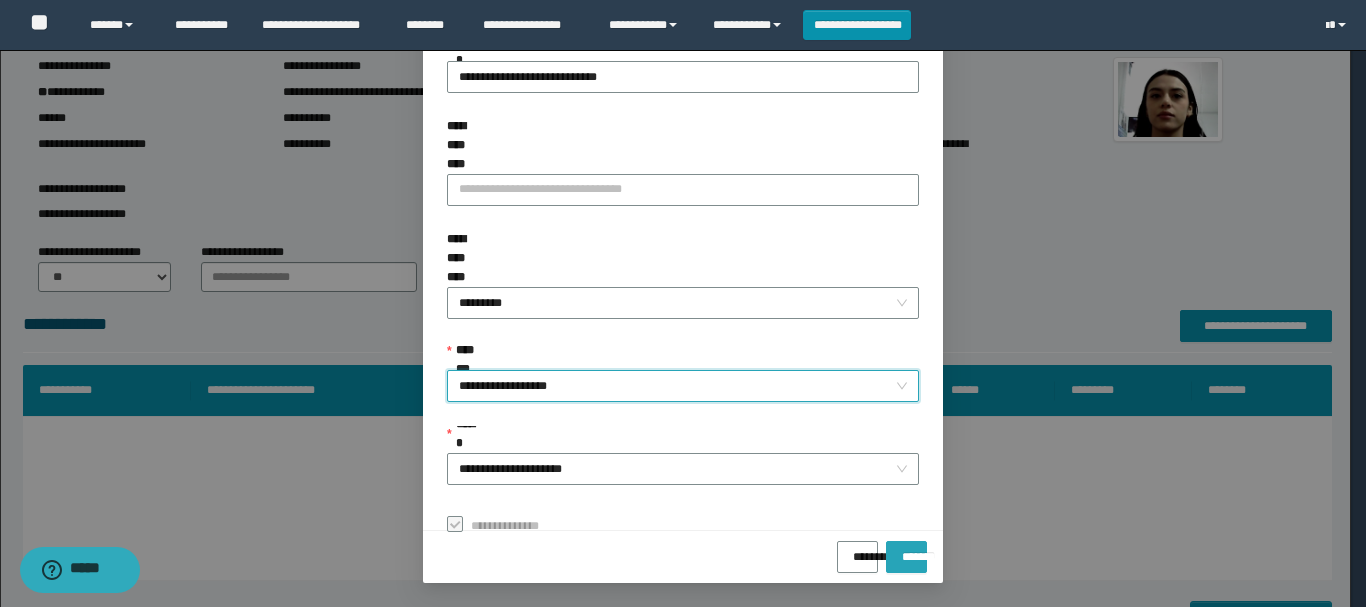 click on "*******" at bounding box center (906, 550) 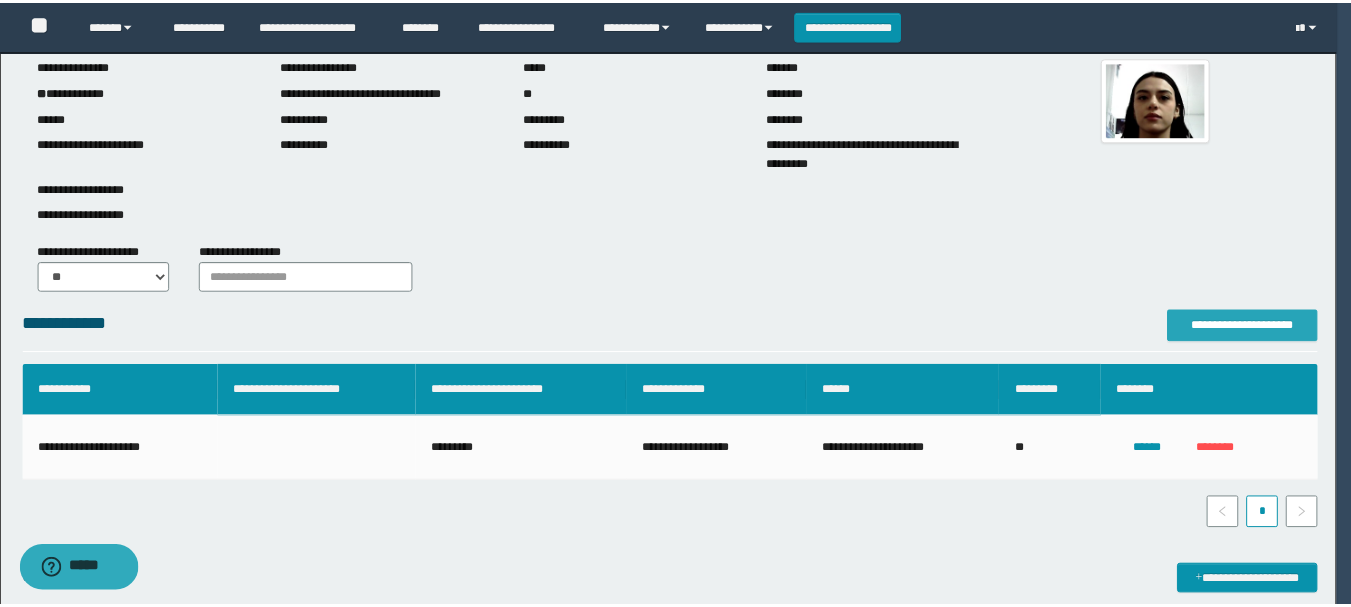 scroll, scrollTop: 0, scrollLeft: 0, axis: both 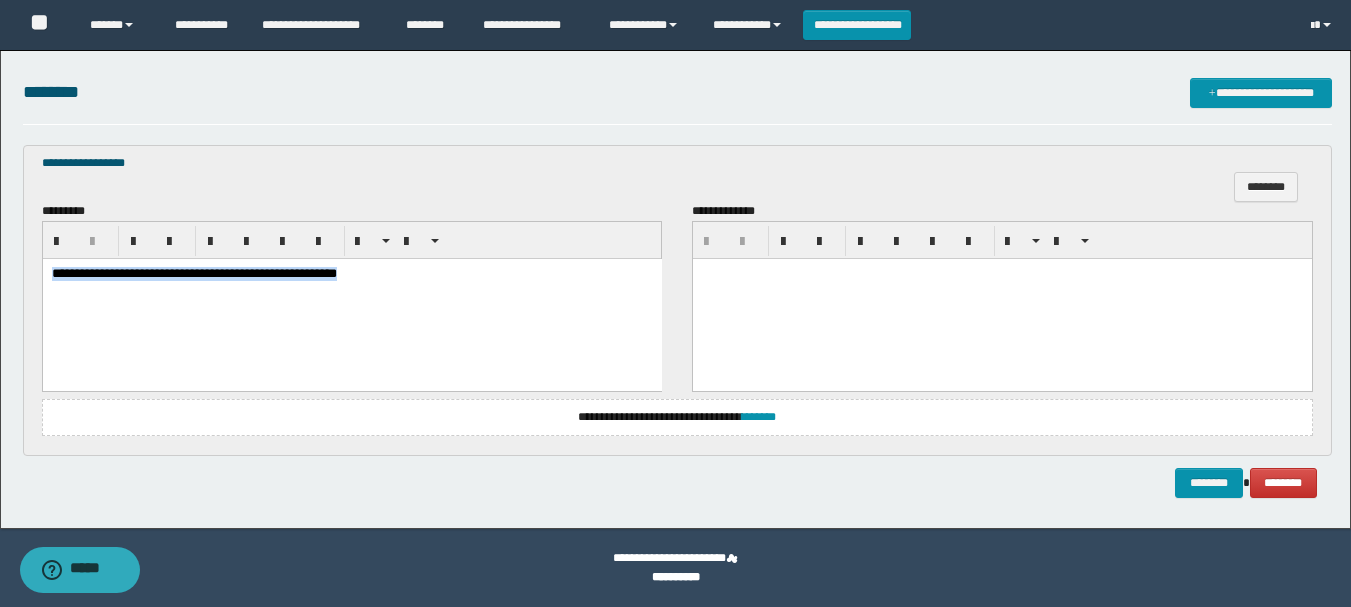 drag, startPoint x: 52, startPoint y: 270, endPoint x: 419, endPoint y: 275, distance: 367.03406 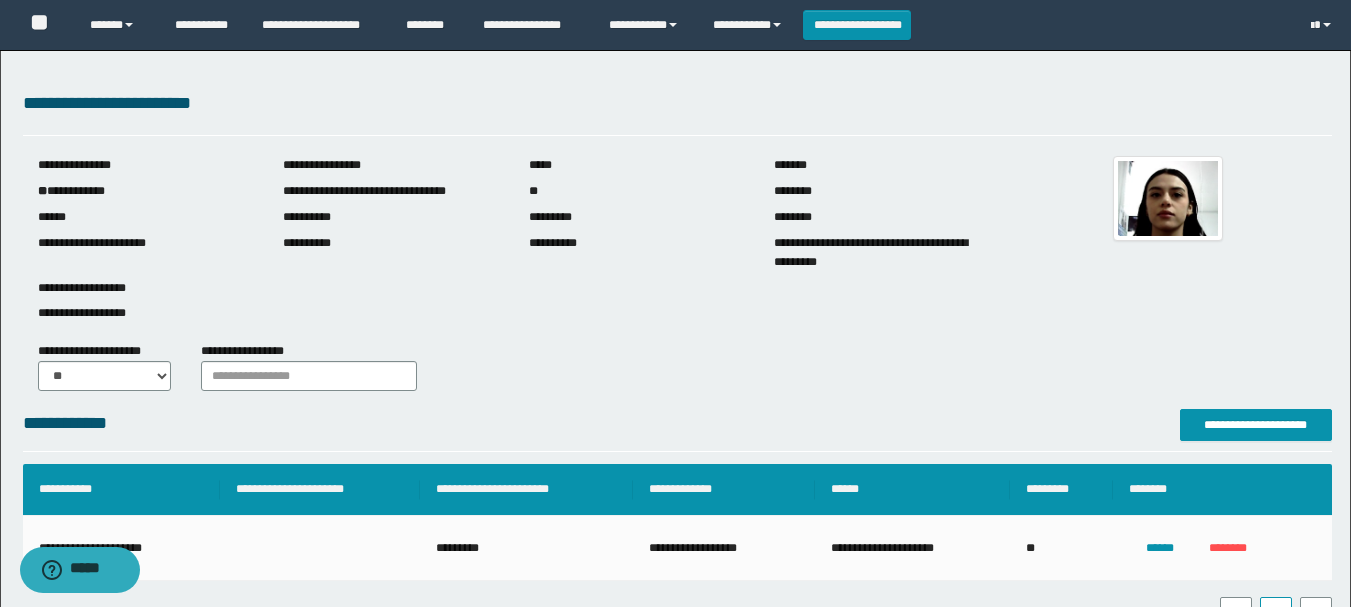 scroll, scrollTop: 587, scrollLeft: 0, axis: vertical 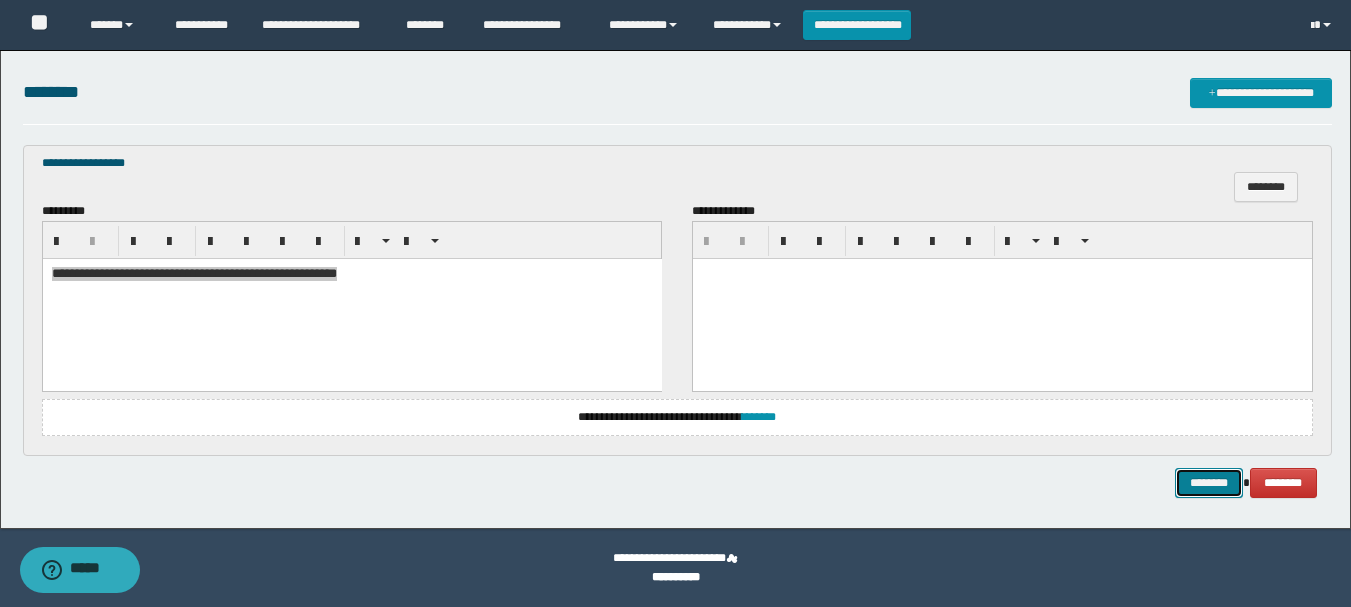 click on "********" at bounding box center [1209, 483] 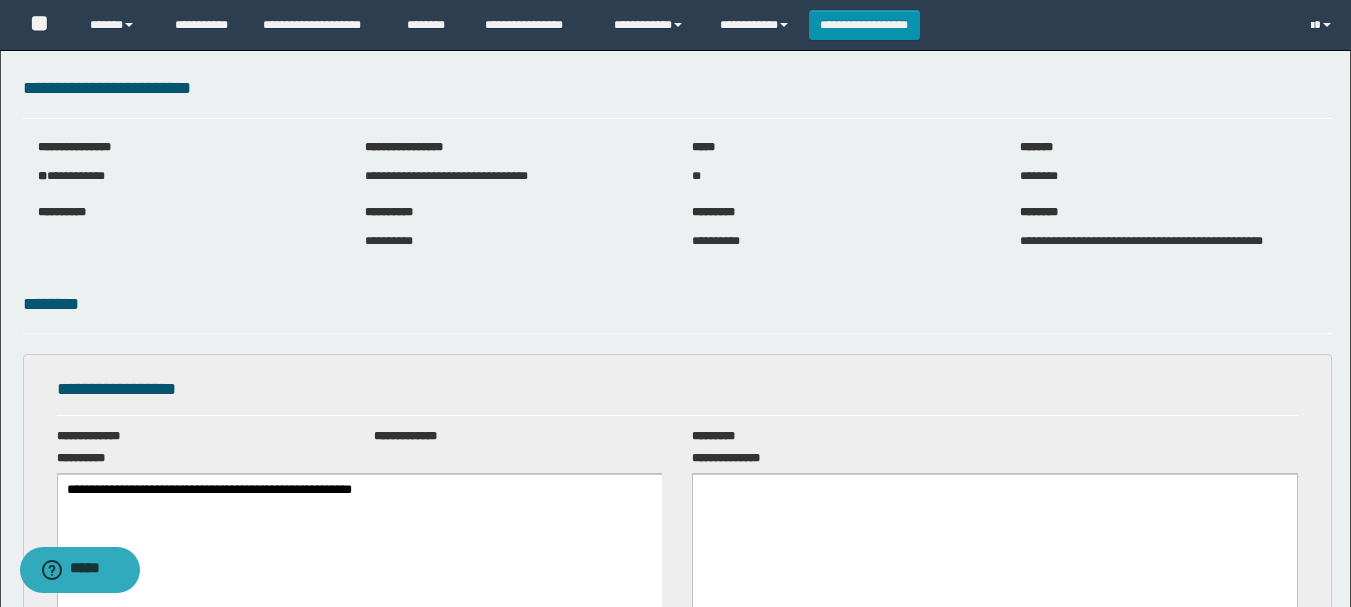 scroll, scrollTop: 0, scrollLeft: 0, axis: both 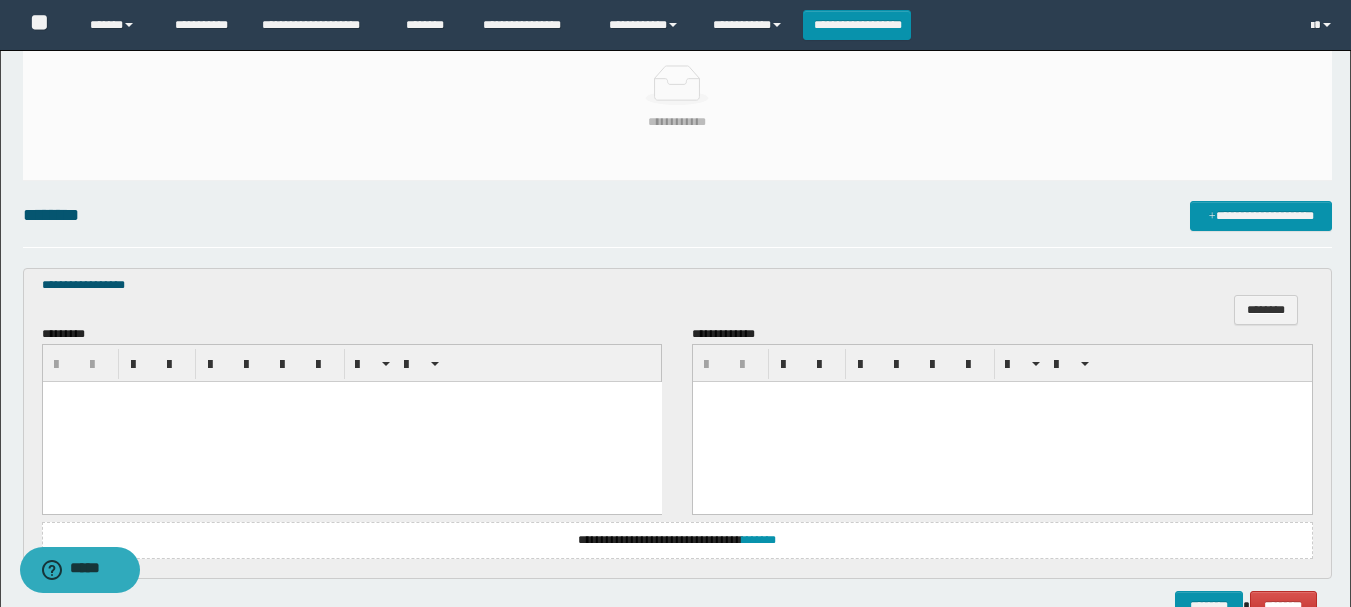 click at bounding box center (351, 422) 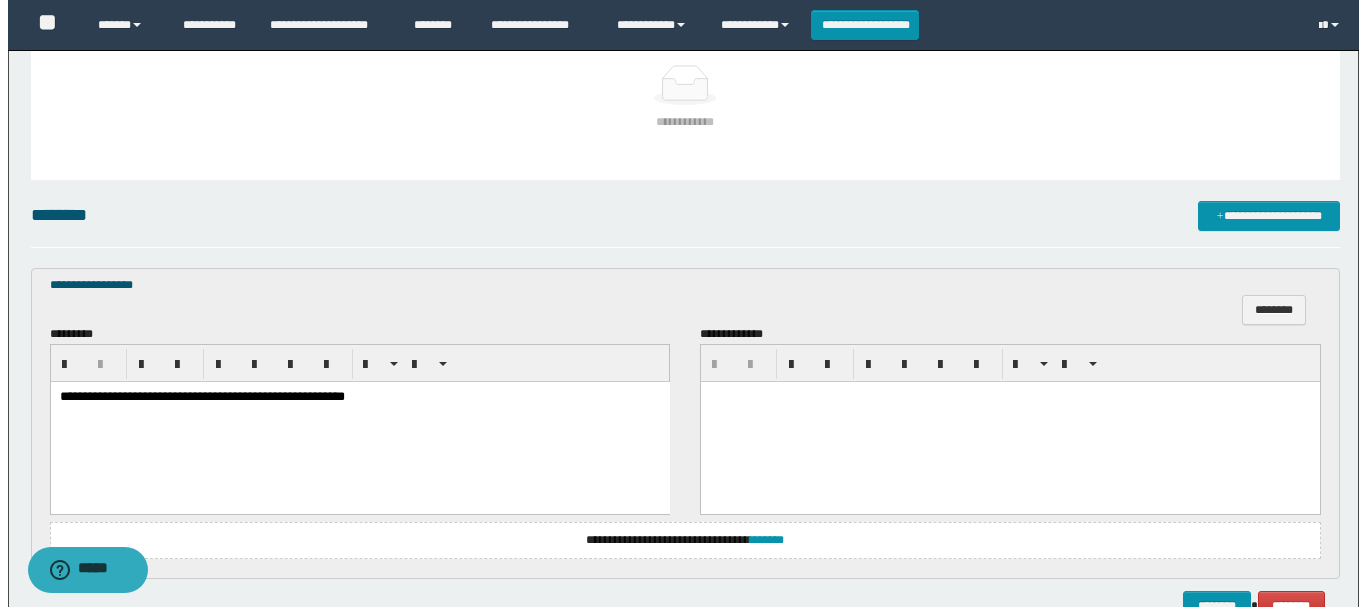 scroll, scrollTop: 318, scrollLeft: 0, axis: vertical 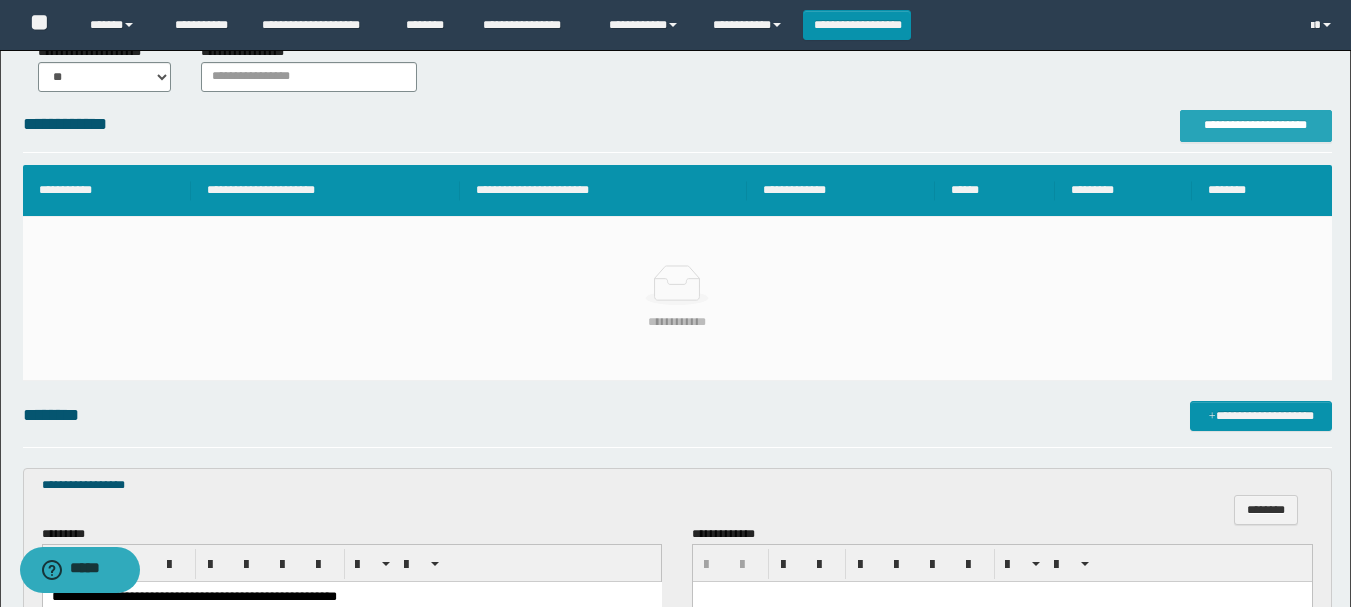 click on "**********" at bounding box center [1256, 125] 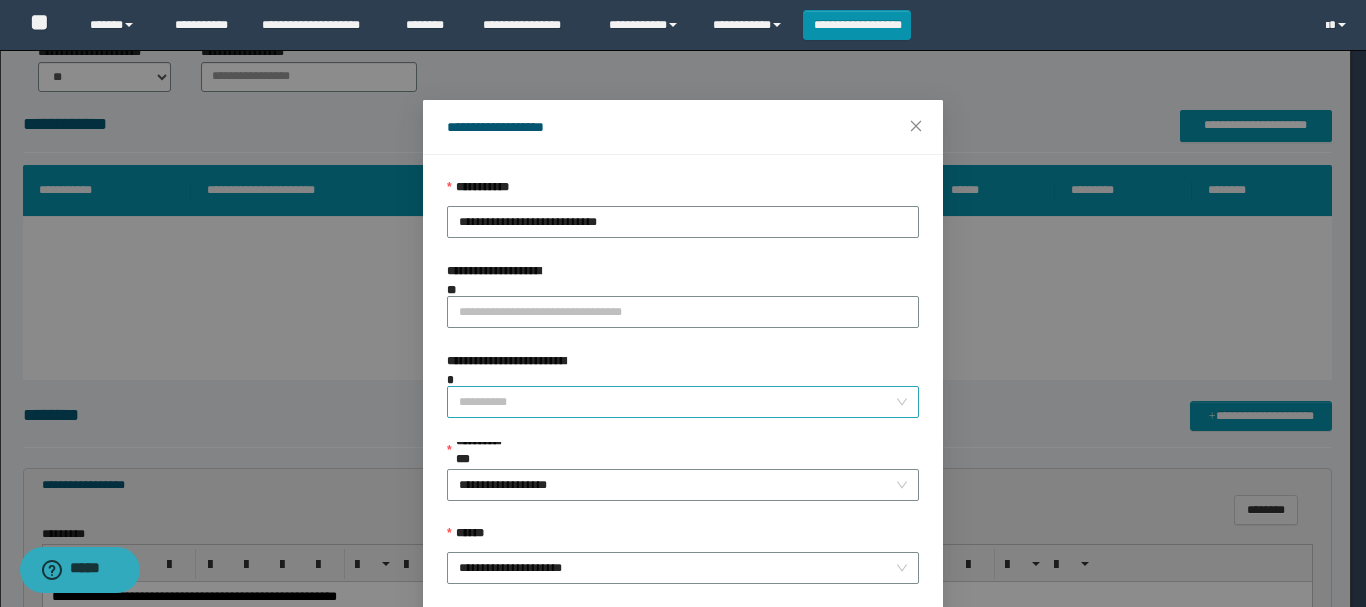 click on "**********" at bounding box center [677, 402] 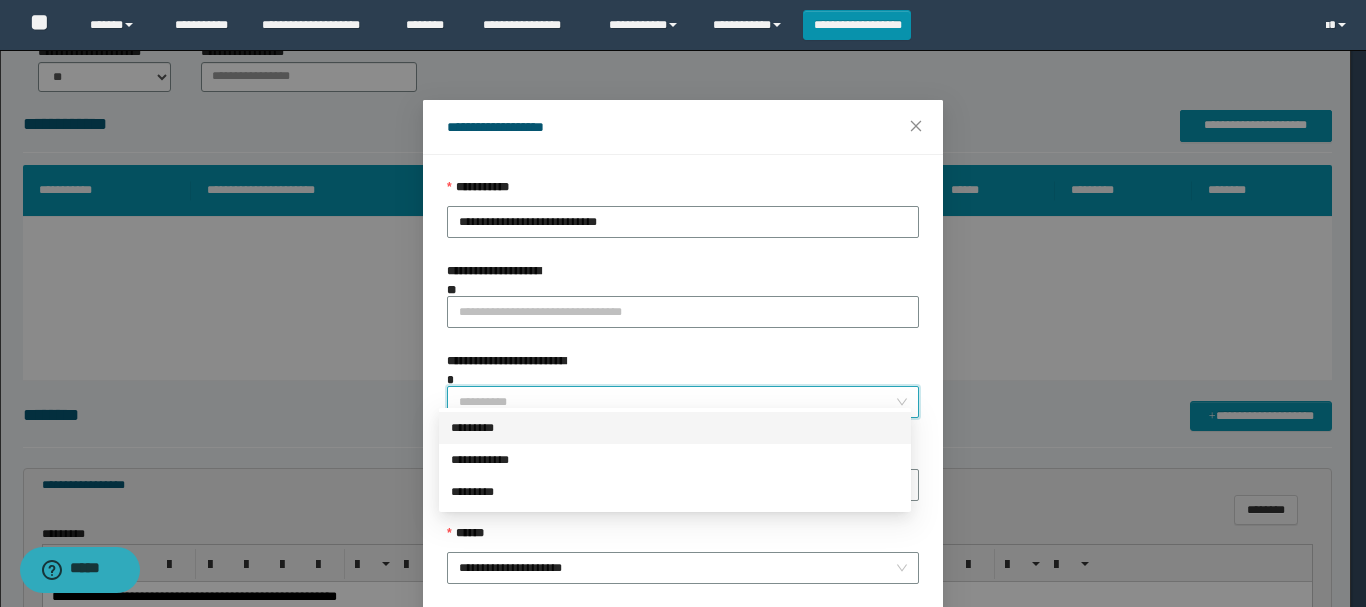 click on "*********" at bounding box center [675, 428] 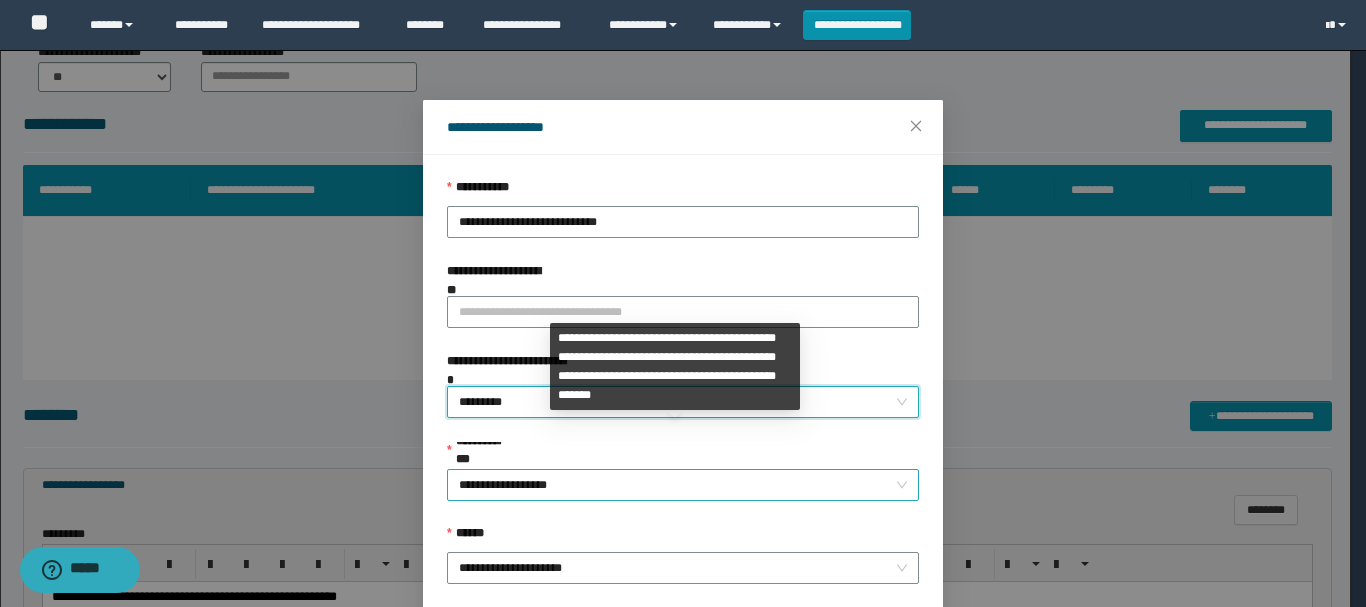 click on "**********" at bounding box center [683, 485] 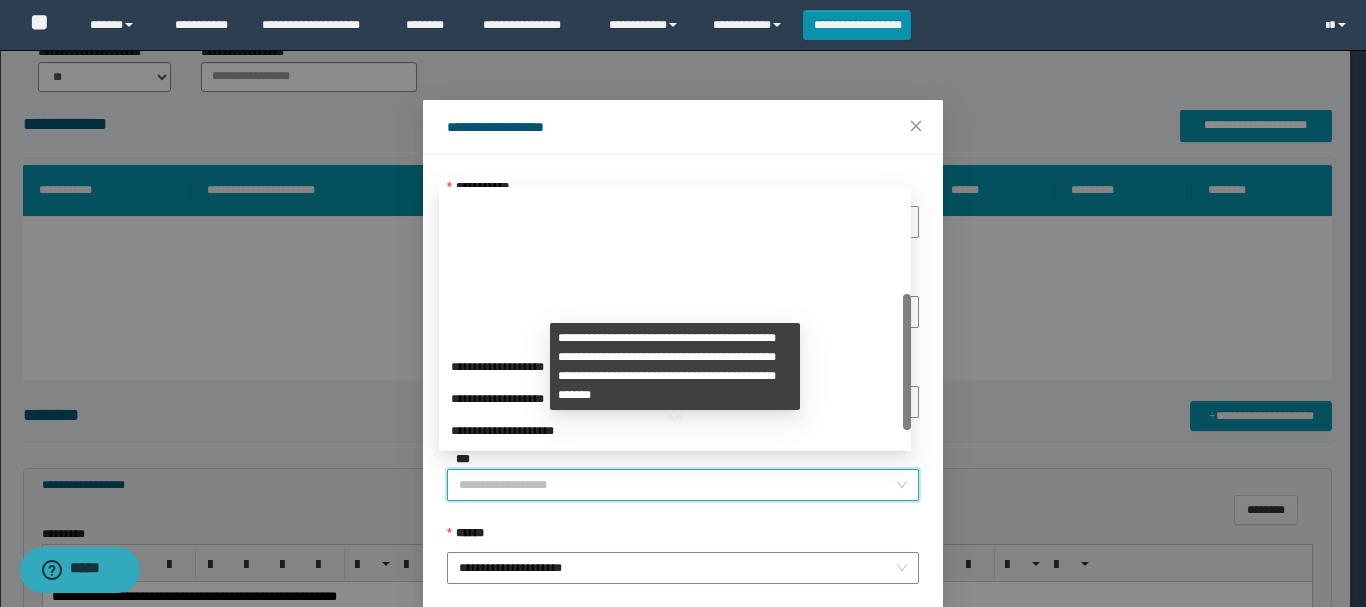 scroll, scrollTop: 192, scrollLeft: 0, axis: vertical 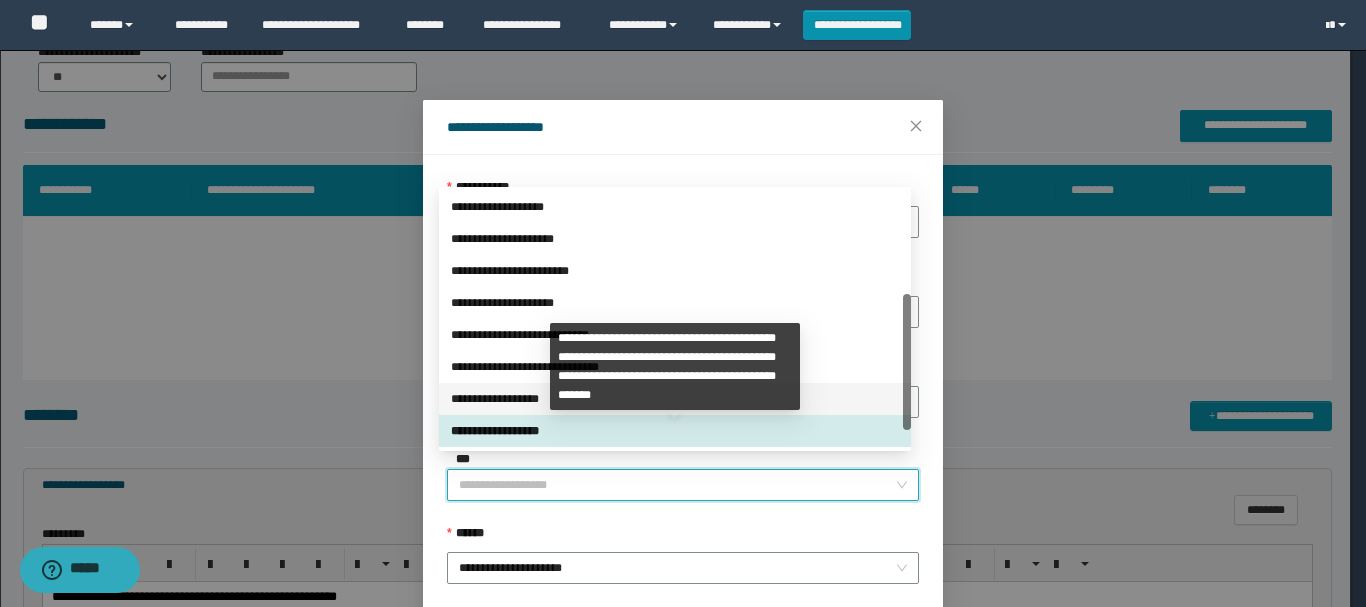 click on "**********" at bounding box center [675, 399] 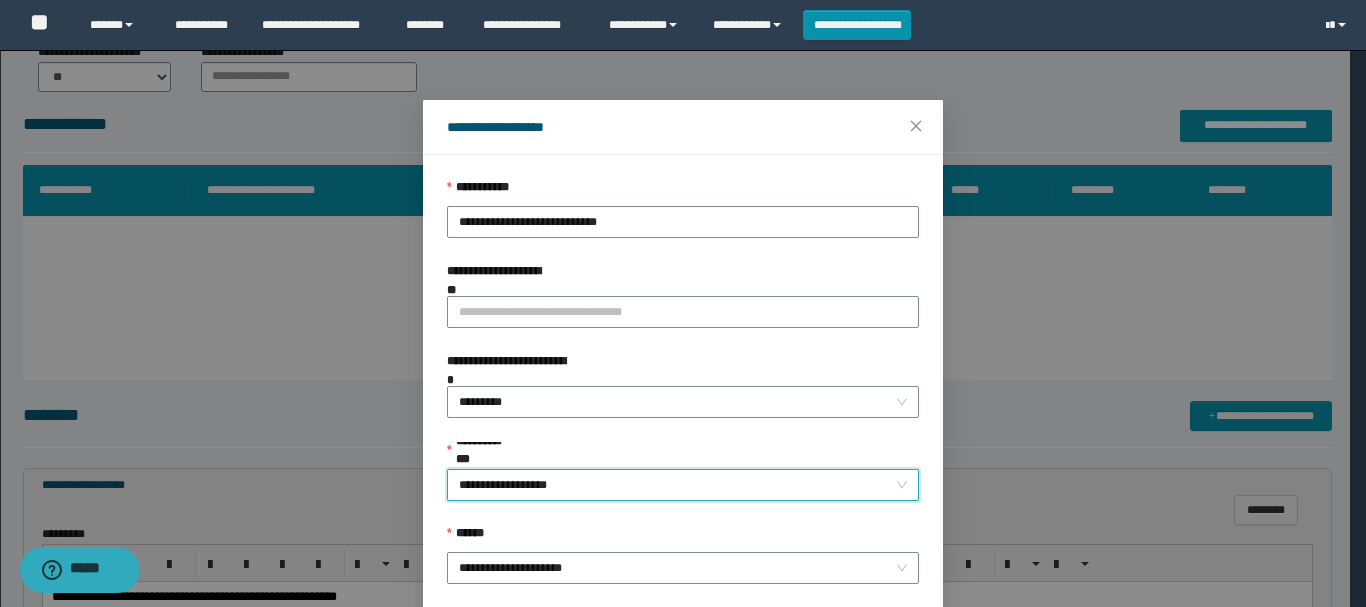 scroll, scrollTop: 145, scrollLeft: 0, axis: vertical 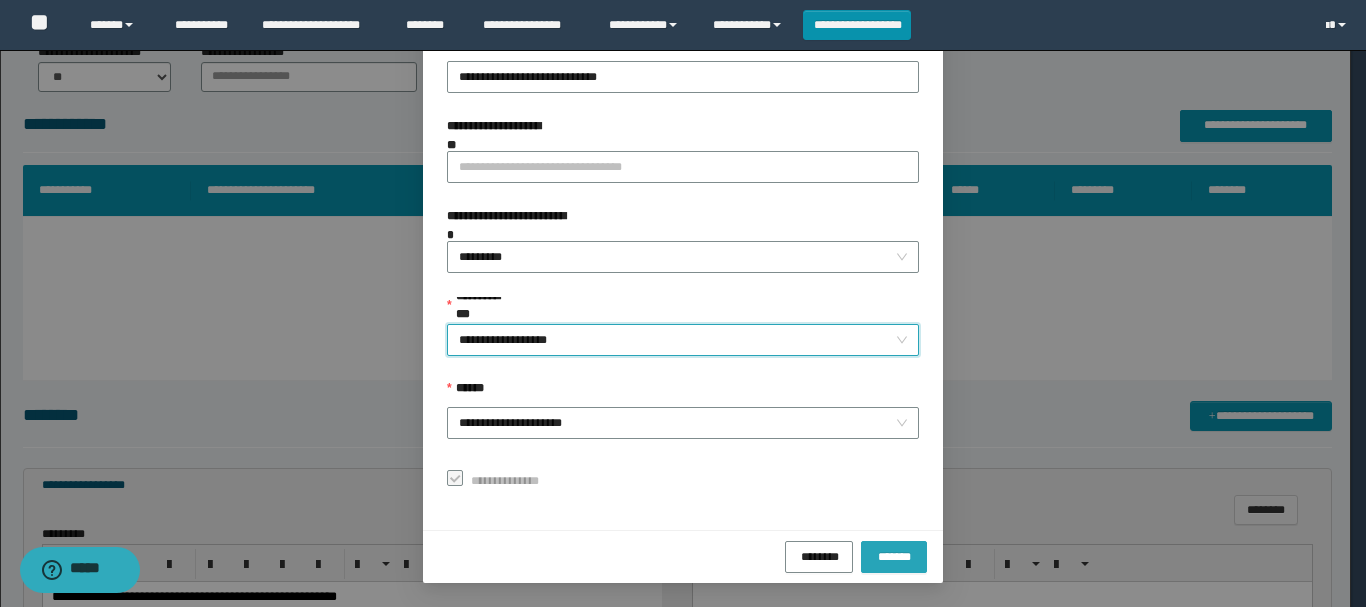 click on "*******" at bounding box center [894, 555] 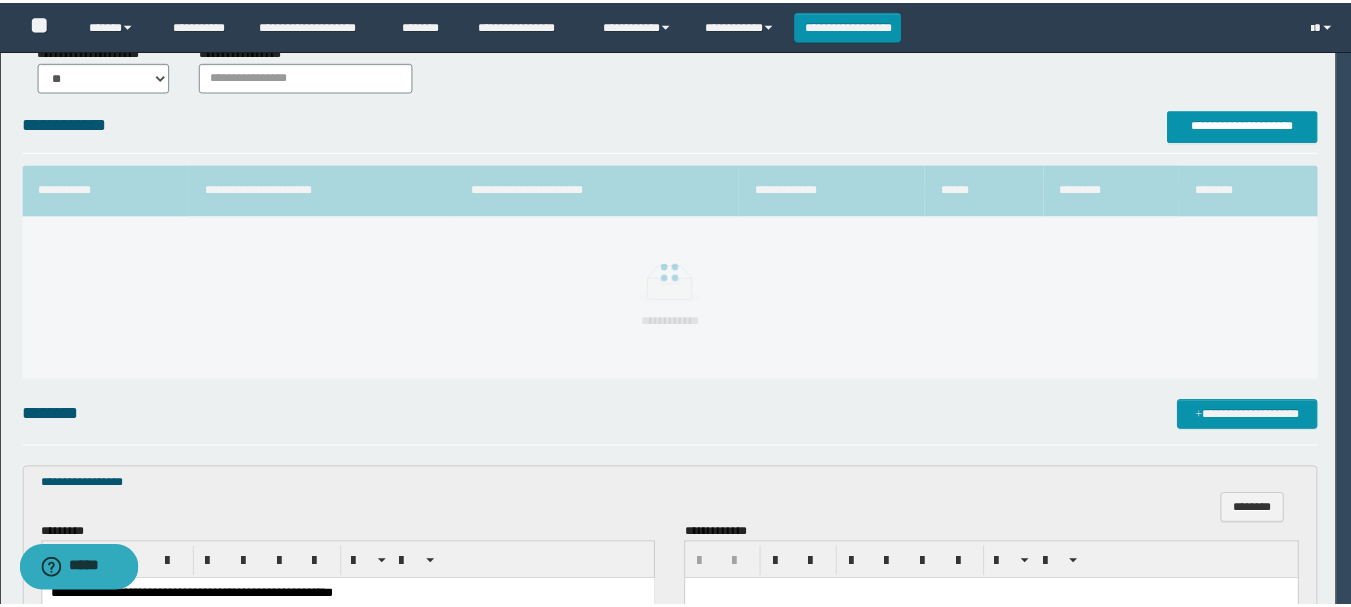 scroll, scrollTop: 98, scrollLeft: 0, axis: vertical 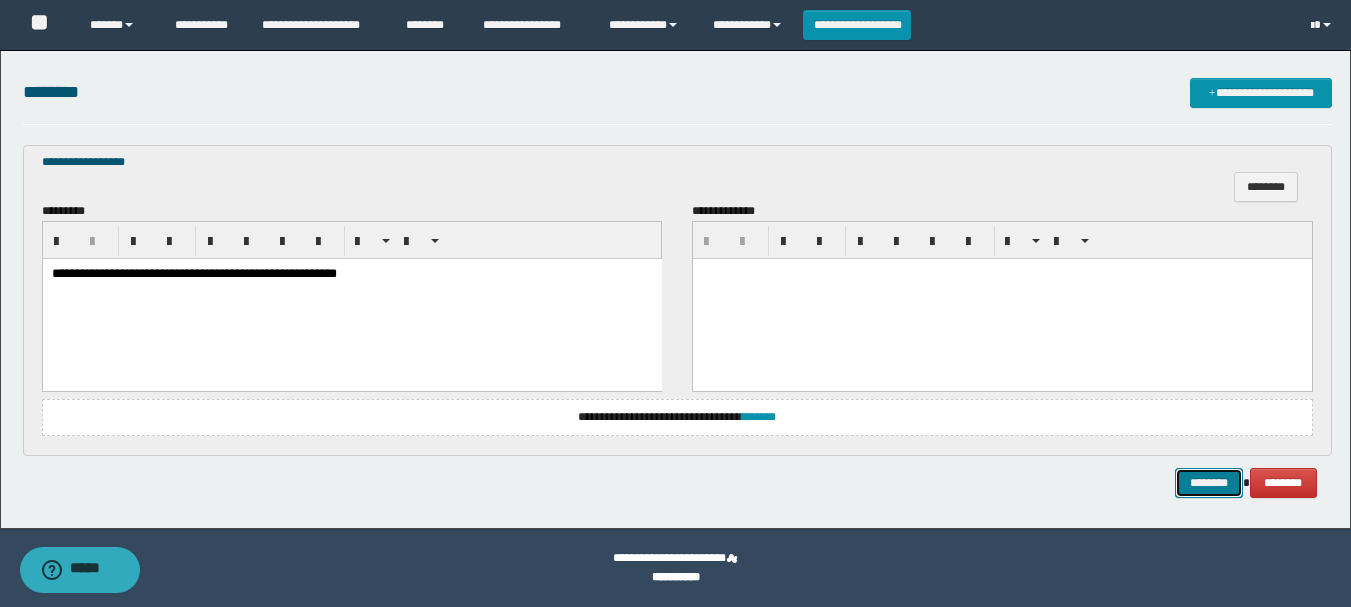 click on "********" at bounding box center [1209, 483] 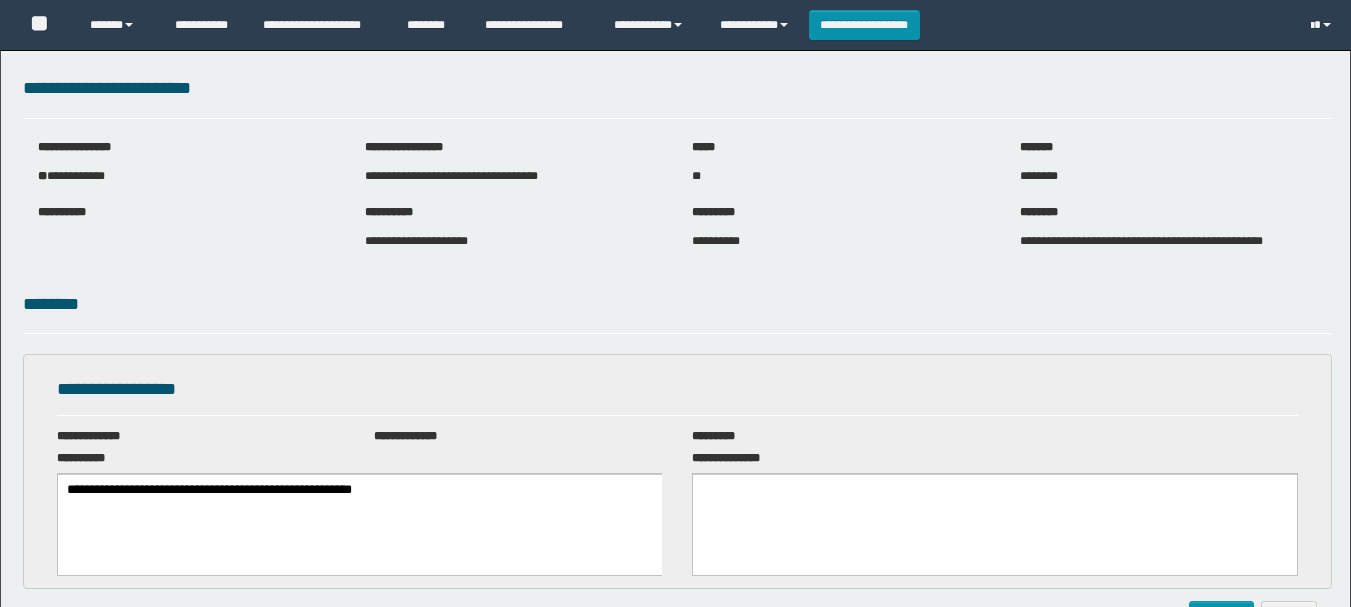 scroll, scrollTop: 0, scrollLeft: 0, axis: both 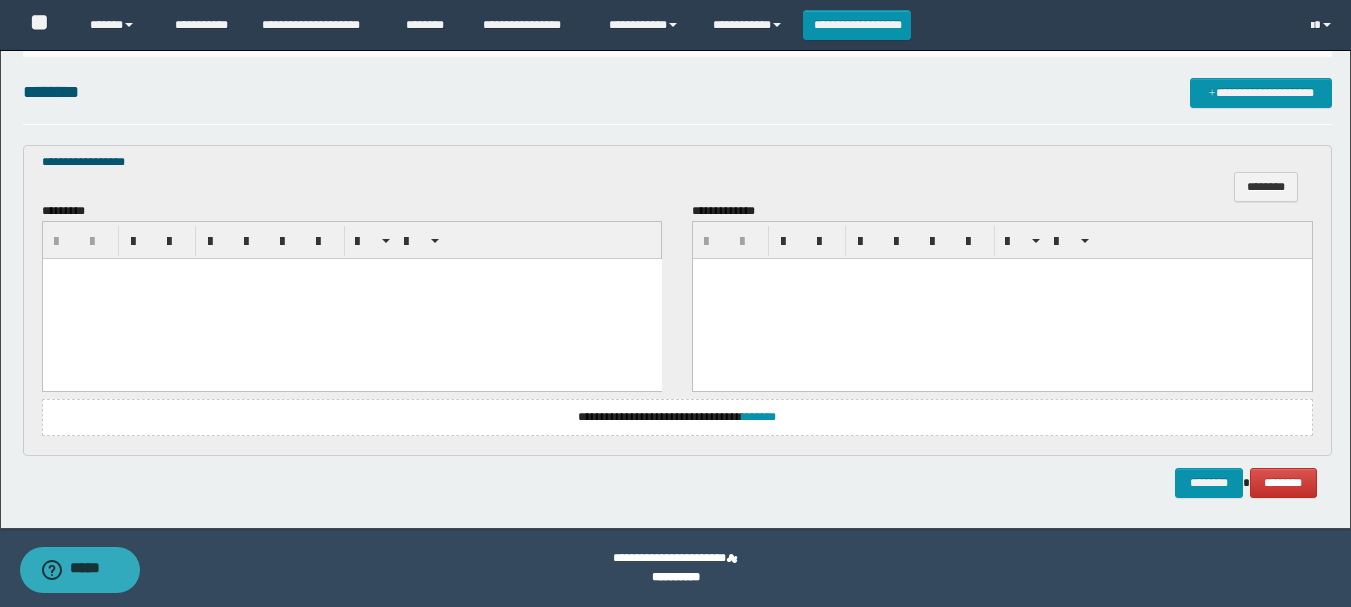 click at bounding box center (351, 299) 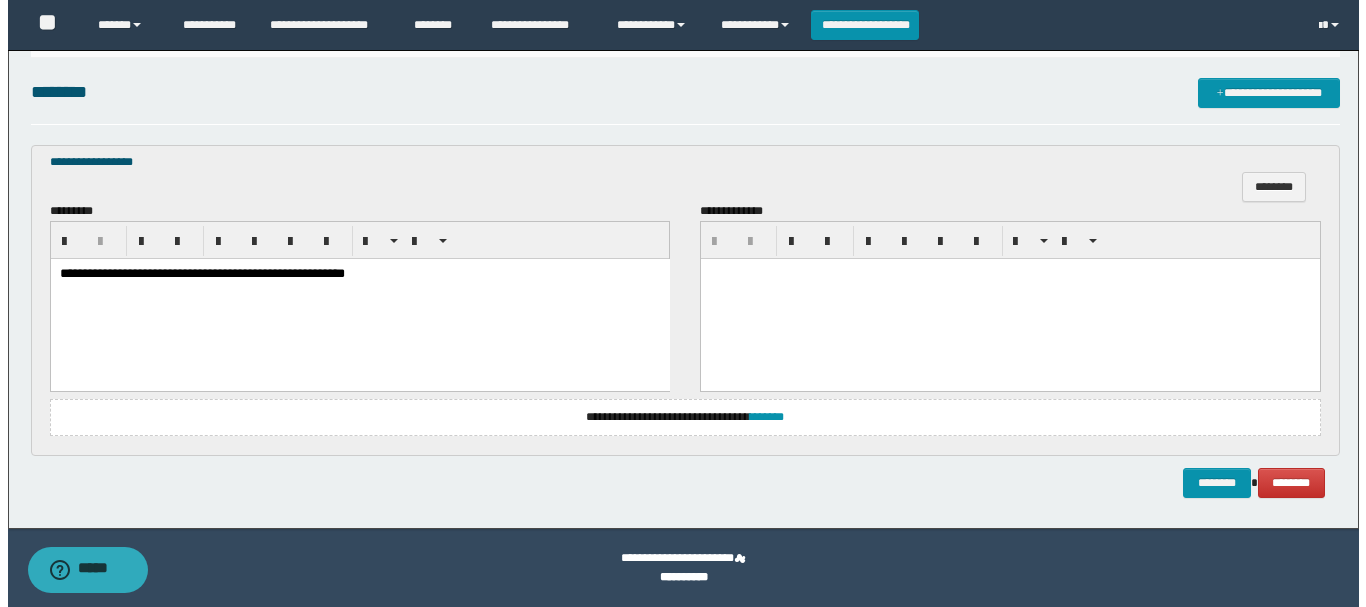scroll, scrollTop: 222, scrollLeft: 0, axis: vertical 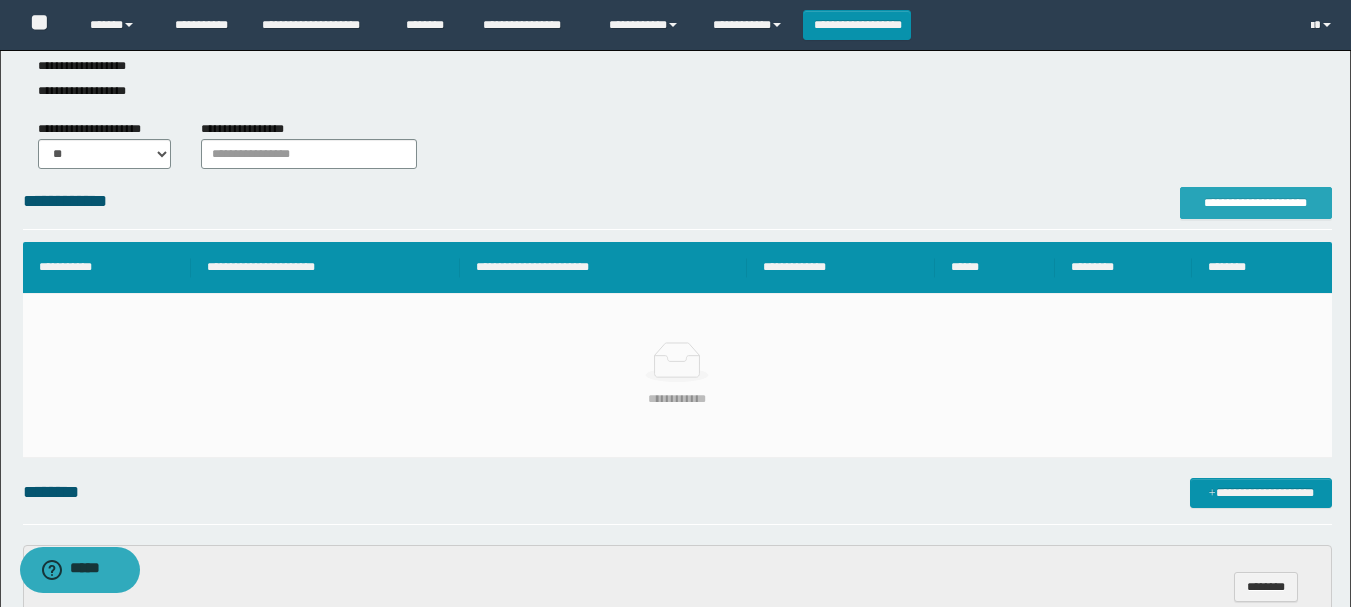 click on "**********" at bounding box center (1256, 203) 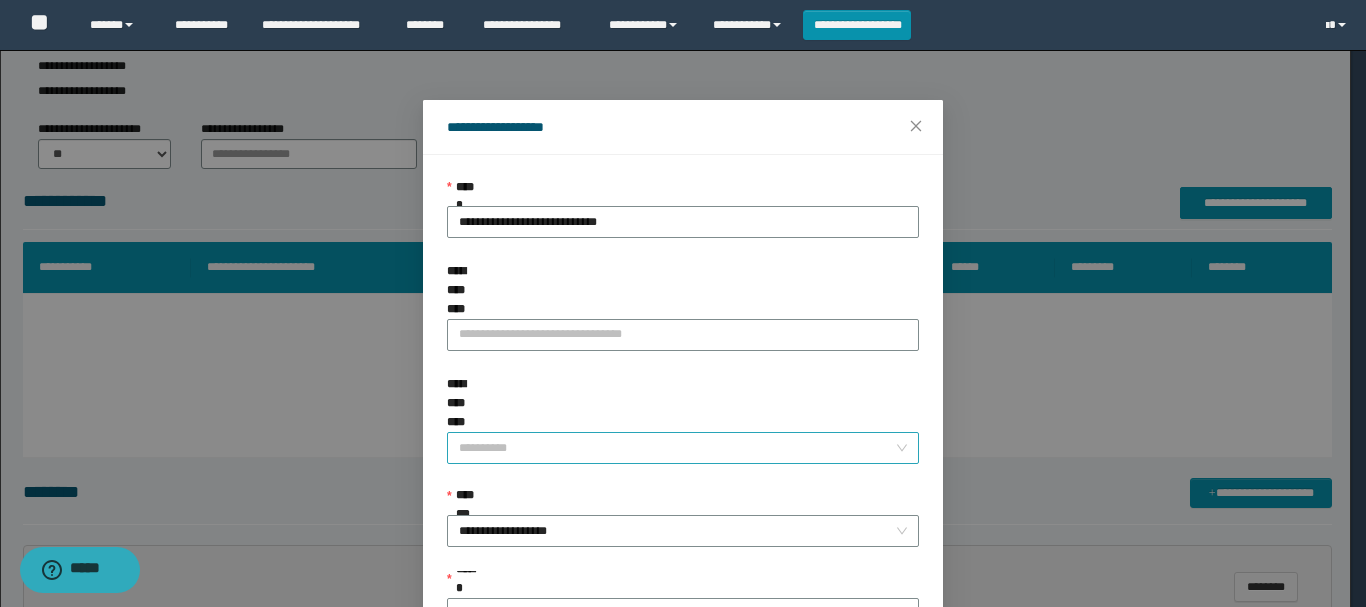 click on "**********" at bounding box center (677, 448) 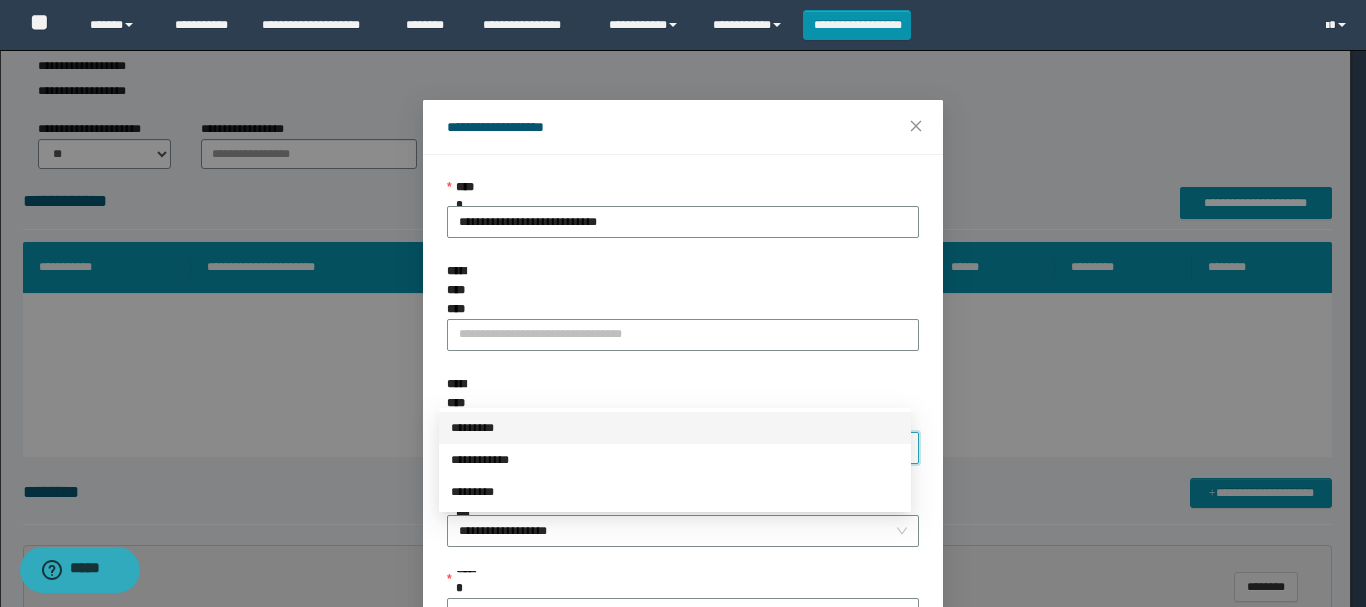 click on "*********" at bounding box center [675, 428] 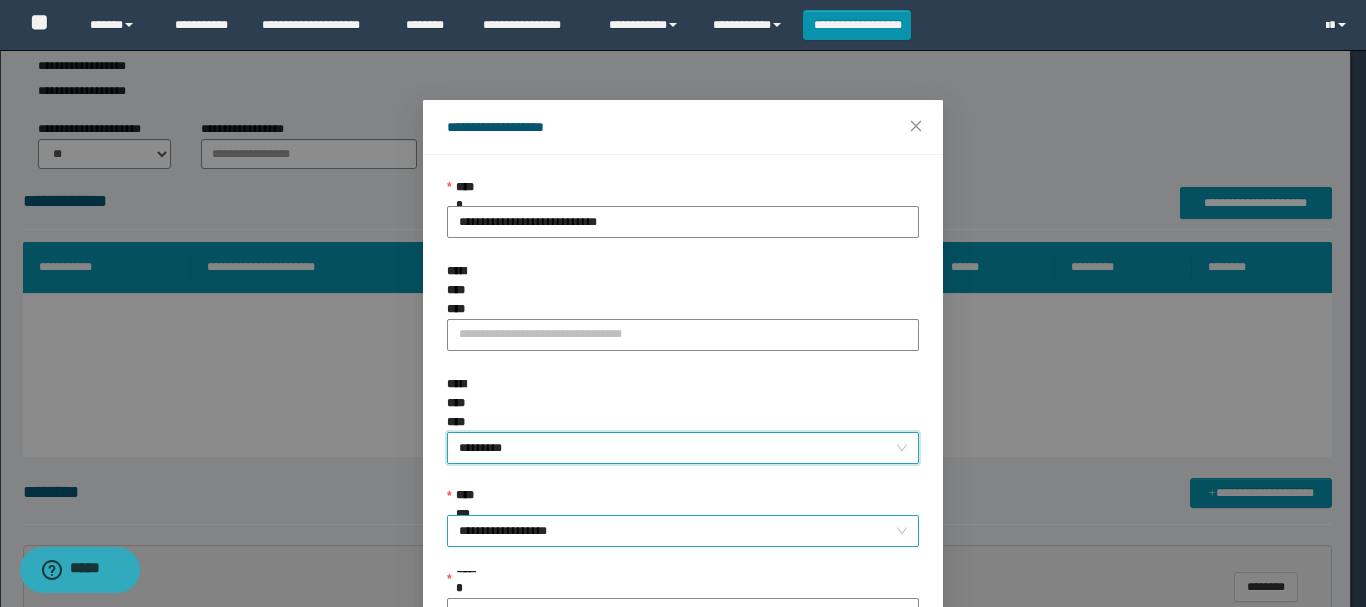 click on "**********" at bounding box center (683, 531) 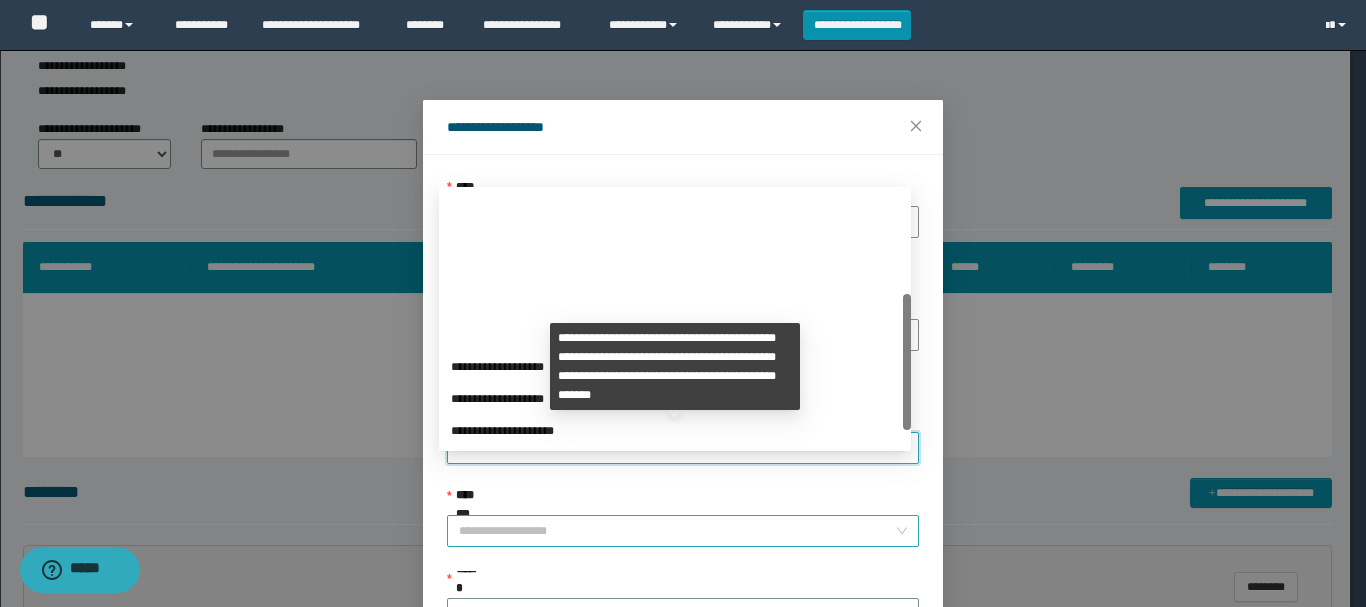 scroll, scrollTop: 192, scrollLeft: 0, axis: vertical 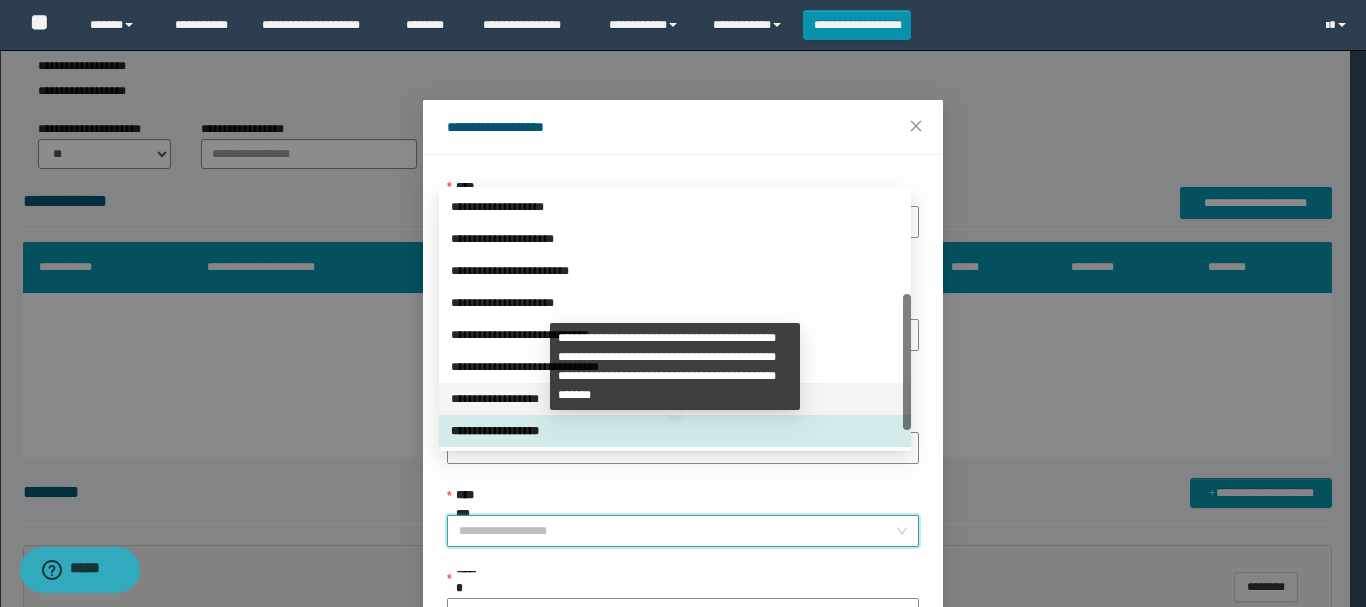 click on "**********" at bounding box center (675, 399) 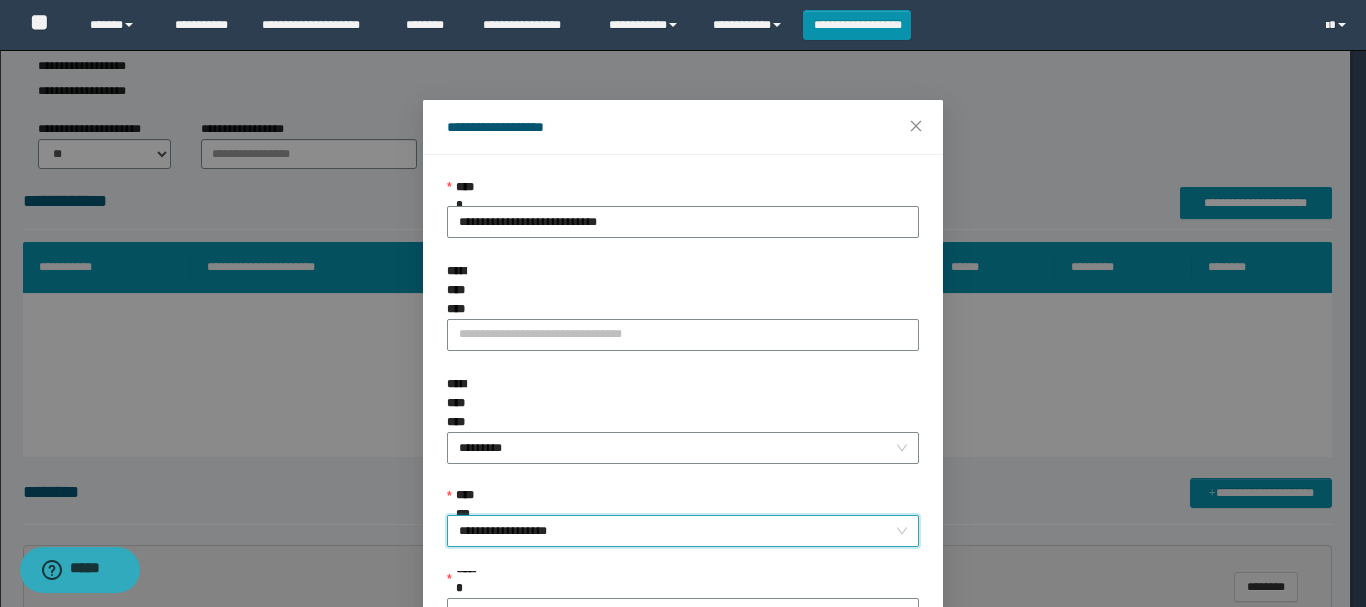 scroll, scrollTop: 145, scrollLeft: 0, axis: vertical 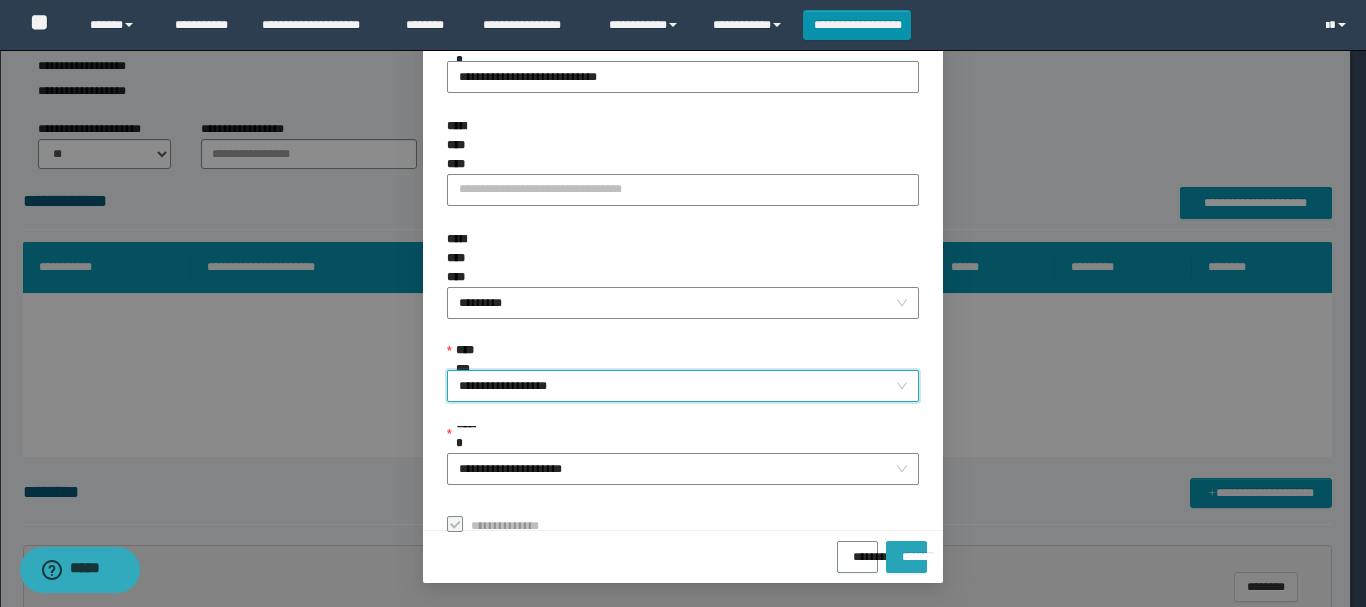 click on "*******" at bounding box center (906, 550) 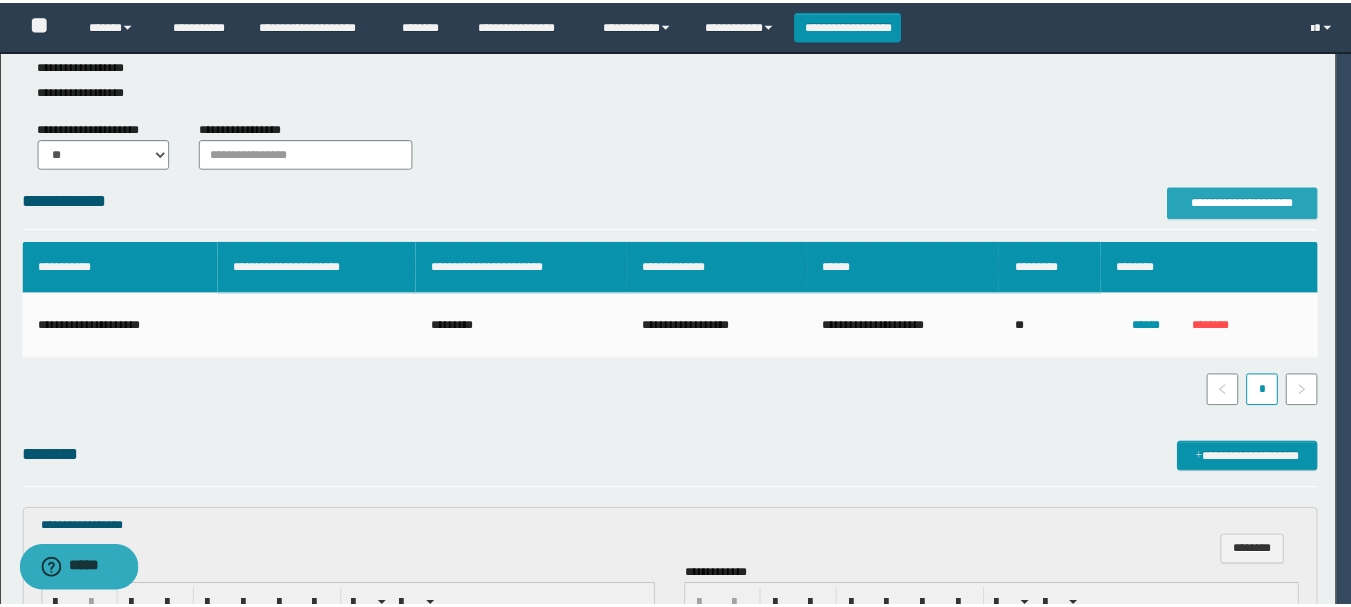 scroll, scrollTop: 0, scrollLeft: 0, axis: both 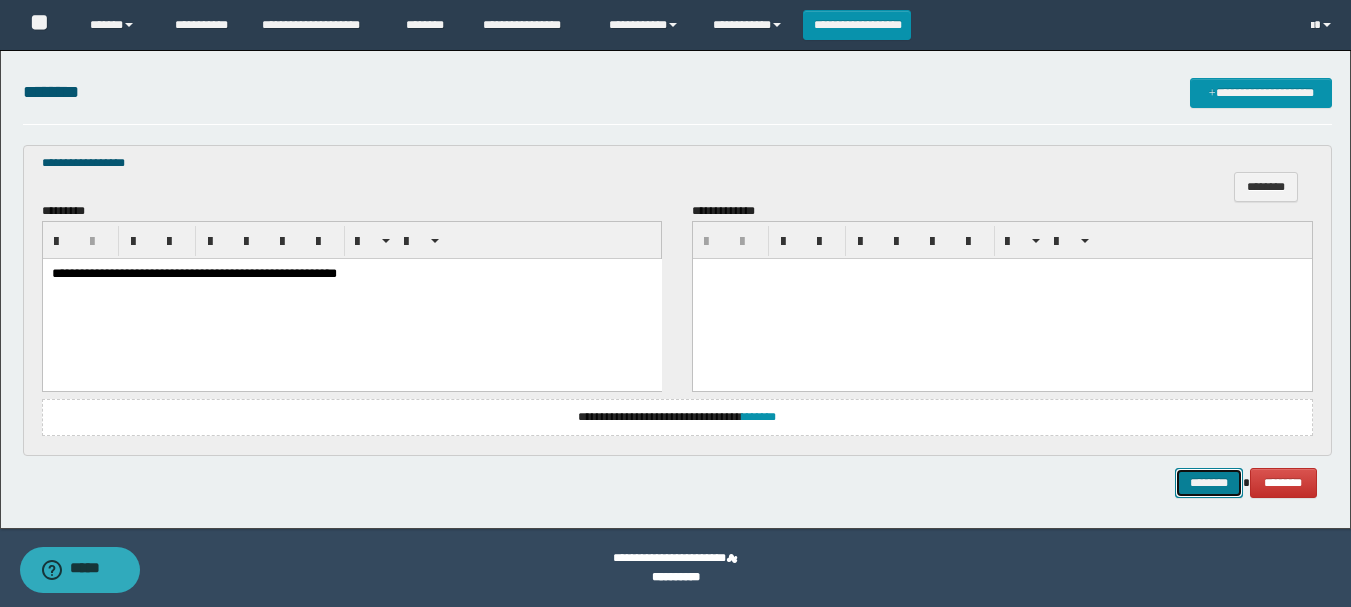 click on "********" at bounding box center (1209, 483) 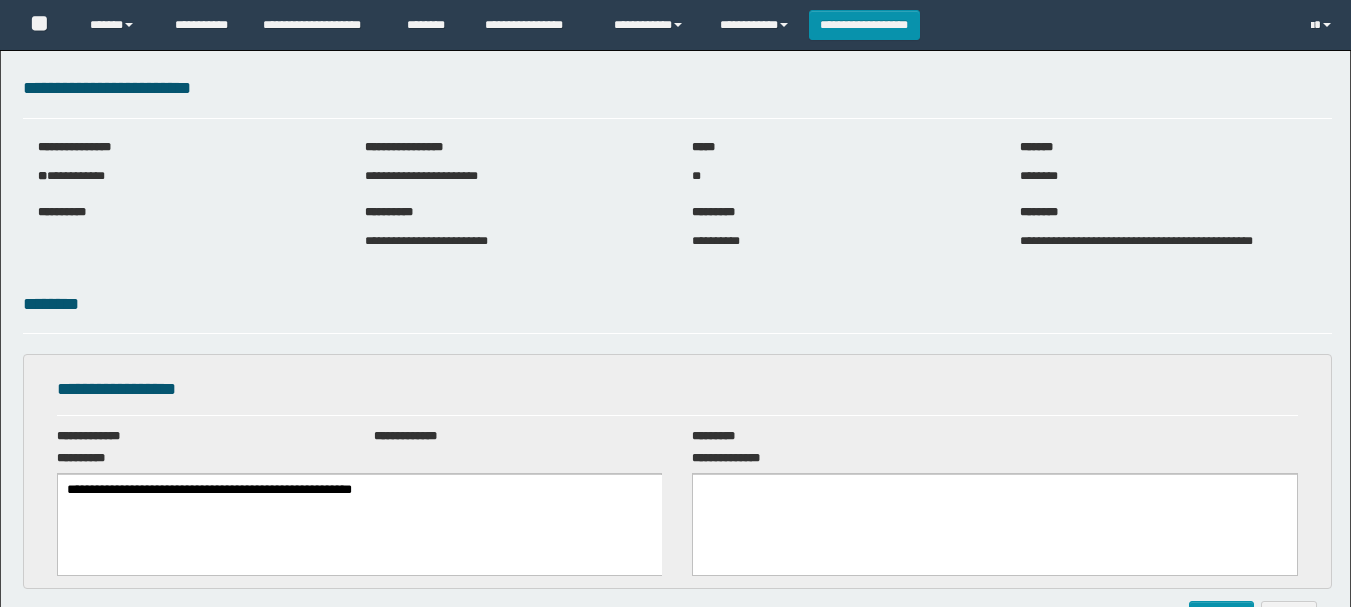 scroll, scrollTop: 0, scrollLeft: 0, axis: both 